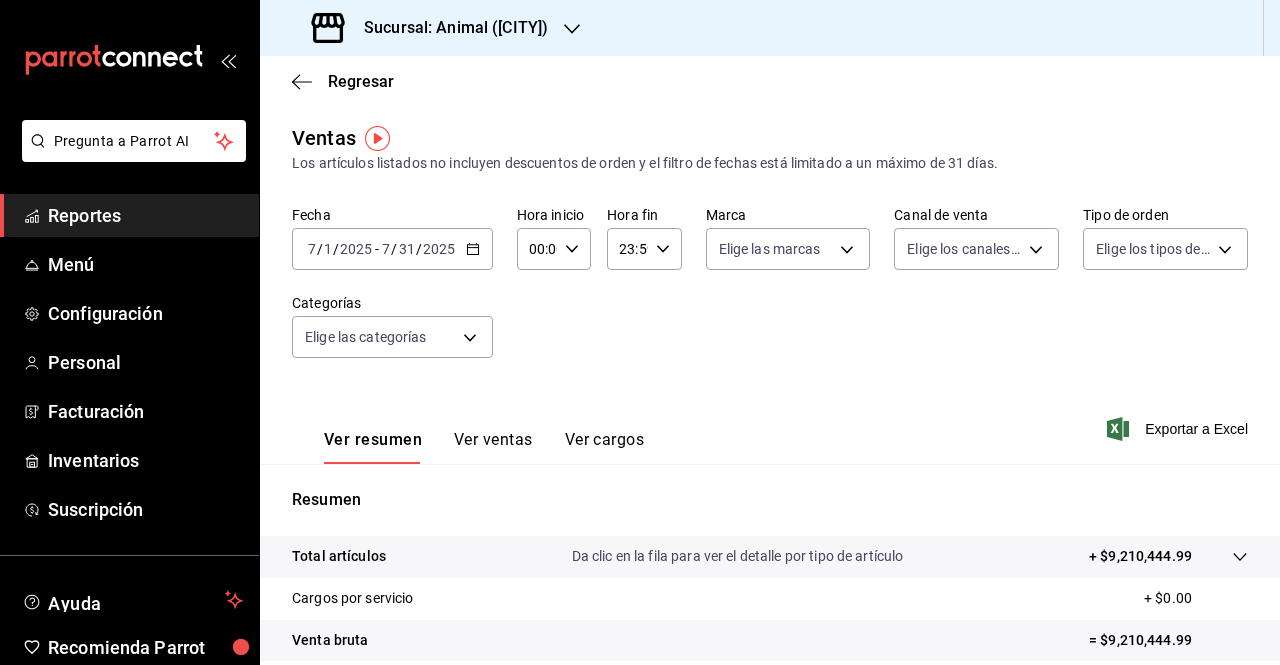 scroll, scrollTop: 0, scrollLeft: 0, axis: both 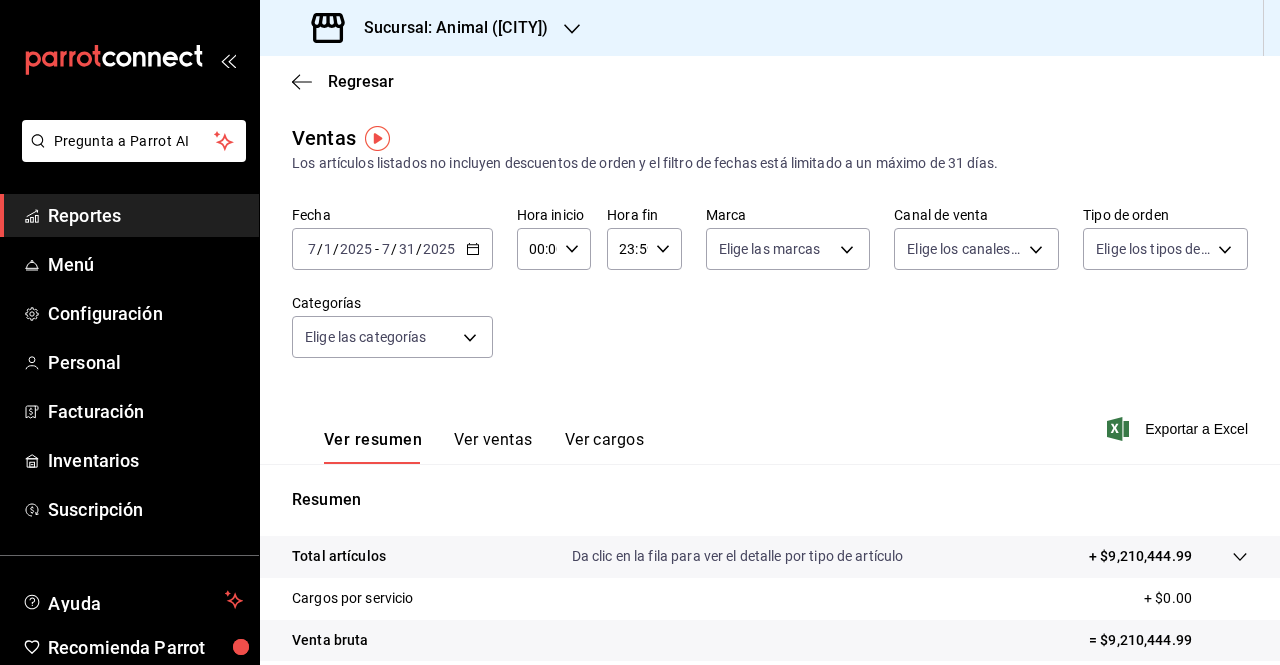 click on "Fecha [DATE] [TIME] / [DATE] - [DATE] [TIME] / [DATE] [TIME] Hora inicio [TIME] Hora inicio Hora fin [TIME] Hora fin Marca Elige las marcas Canal de venta Elige los canales de venta Tipo de orden Elige los tipos de orden Categorías Elige las categorías" at bounding box center [770, 294] 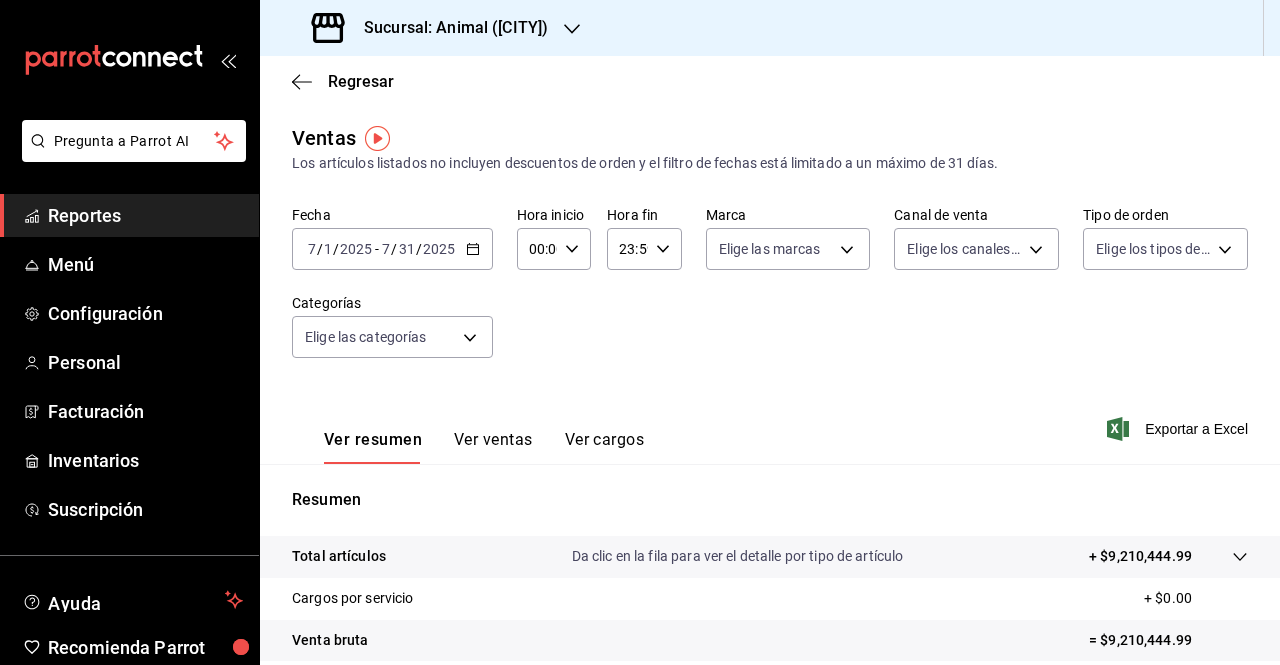 click on "2025-07-01 7 / 1 / 2025 - 2025-07-31 7 / 31 / 2025" at bounding box center [392, 249] 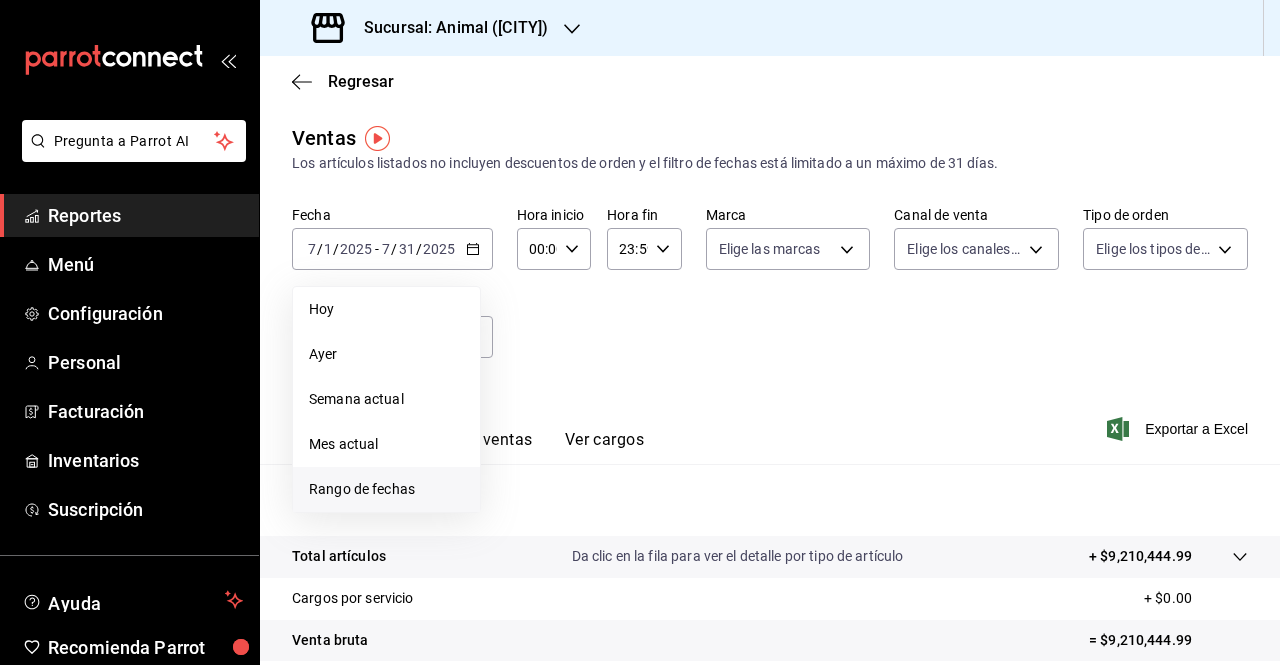 click on "Rango de fechas" at bounding box center [386, 489] 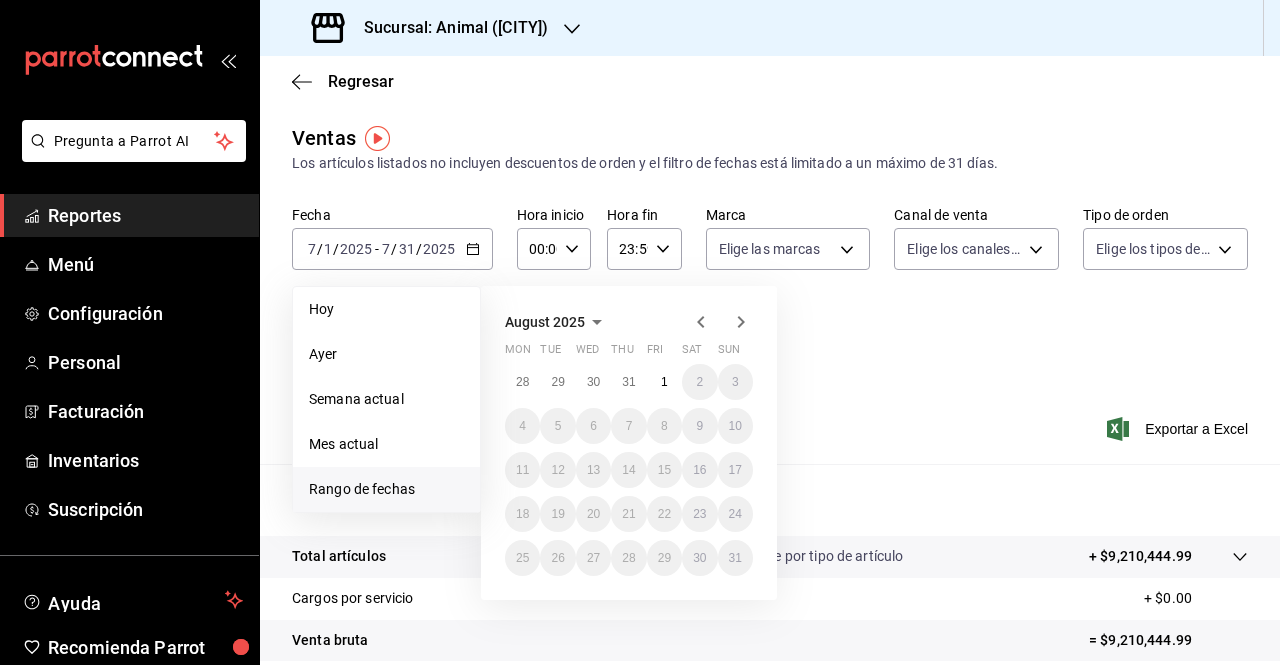 click 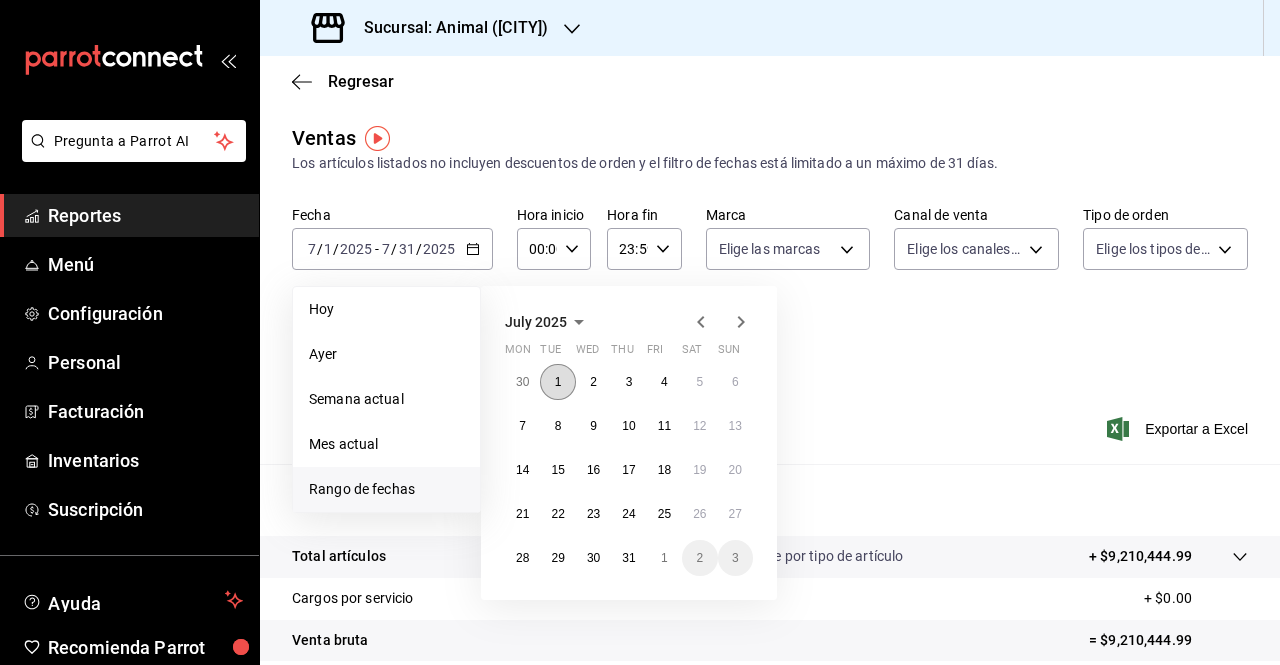 click on "1" at bounding box center (557, 382) 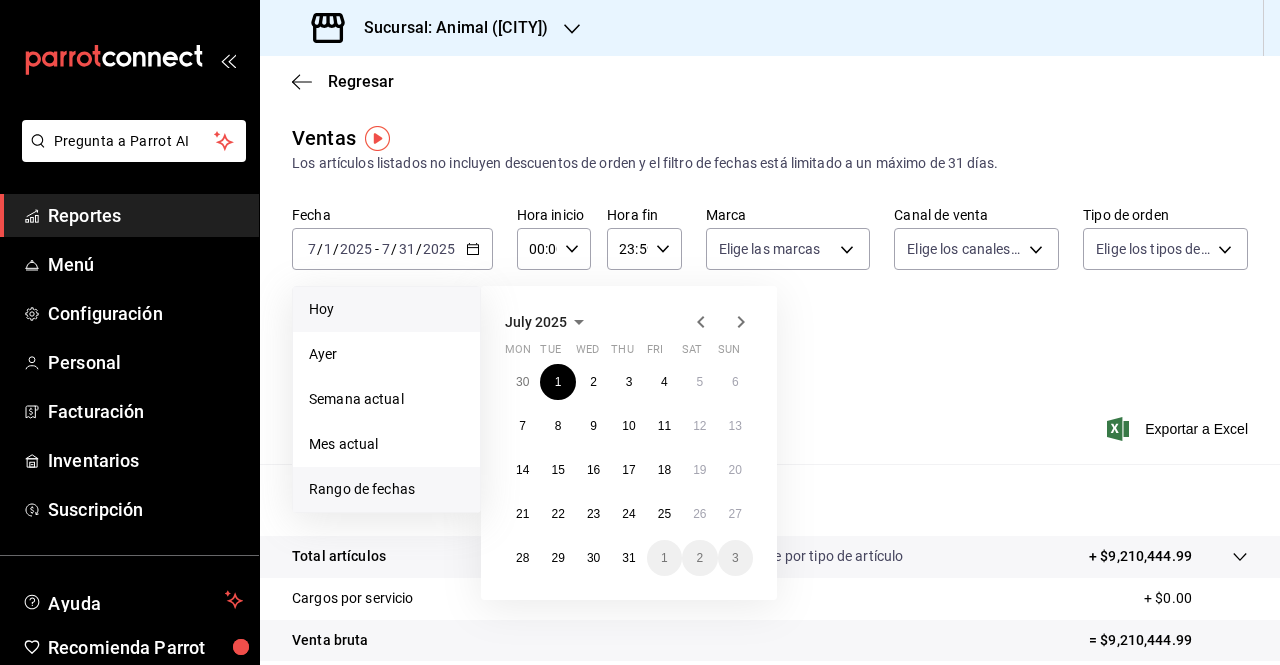 click on "Hoy" at bounding box center (386, 309) 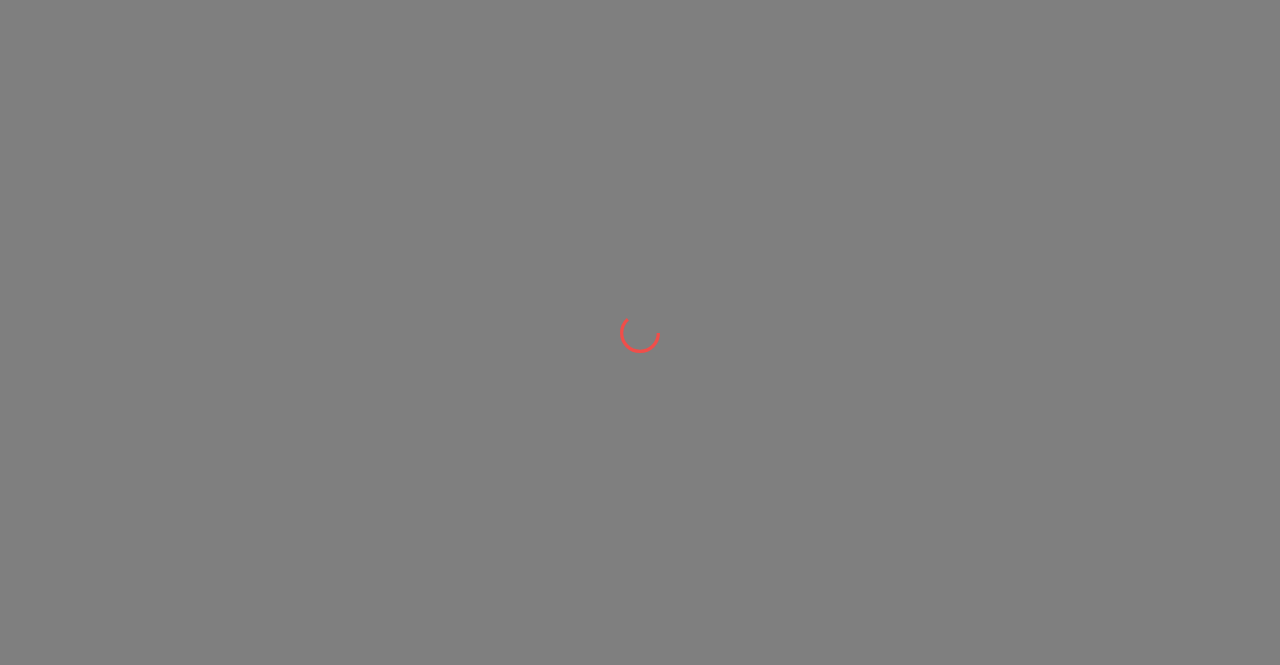 scroll, scrollTop: 0, scrollLeft: 0, axis: both 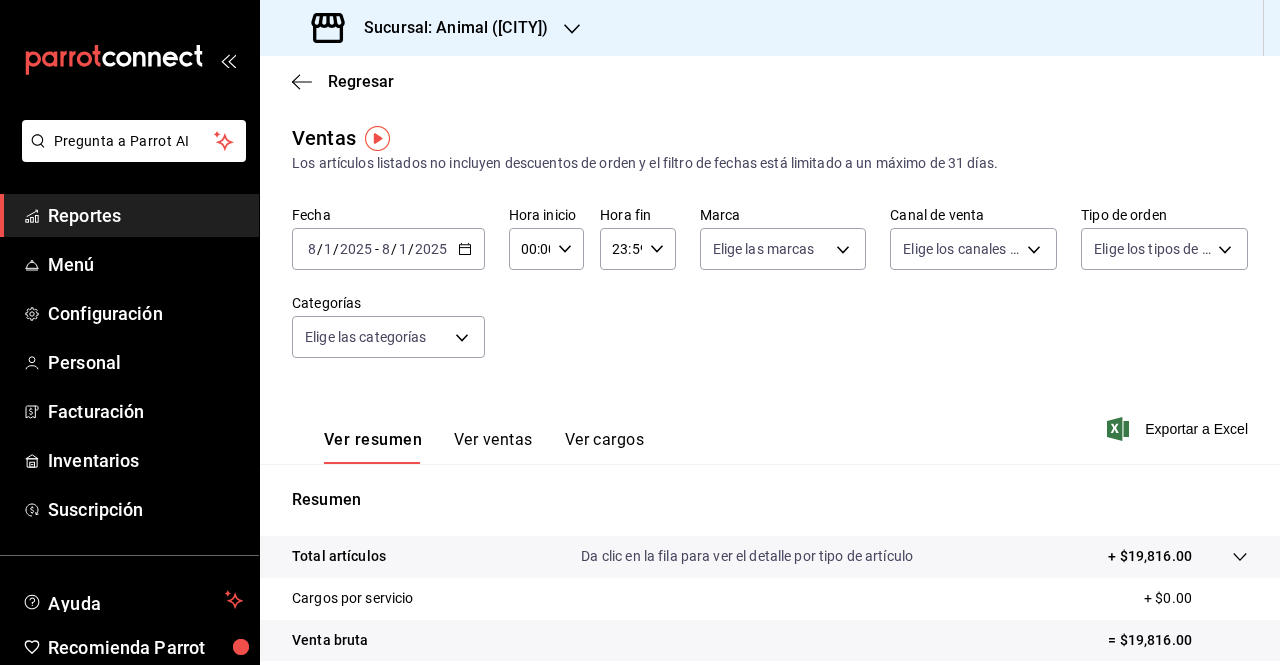 click 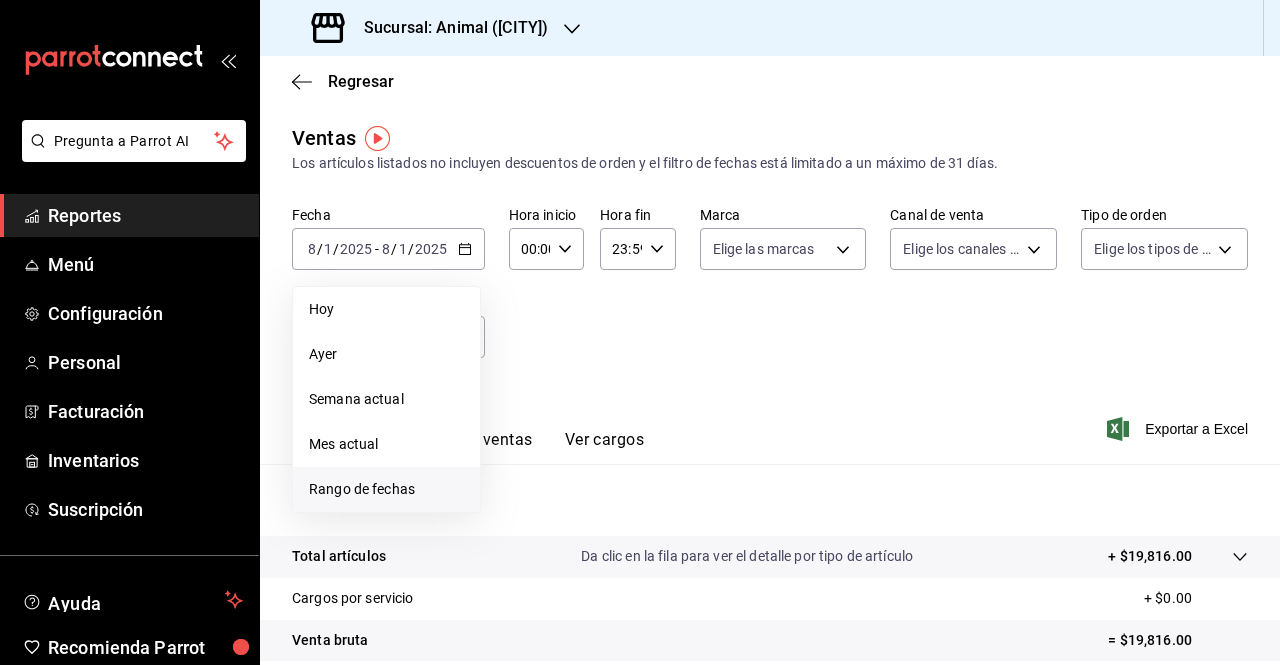 click on "Rango de fechas" at bounding box center (386, 489) 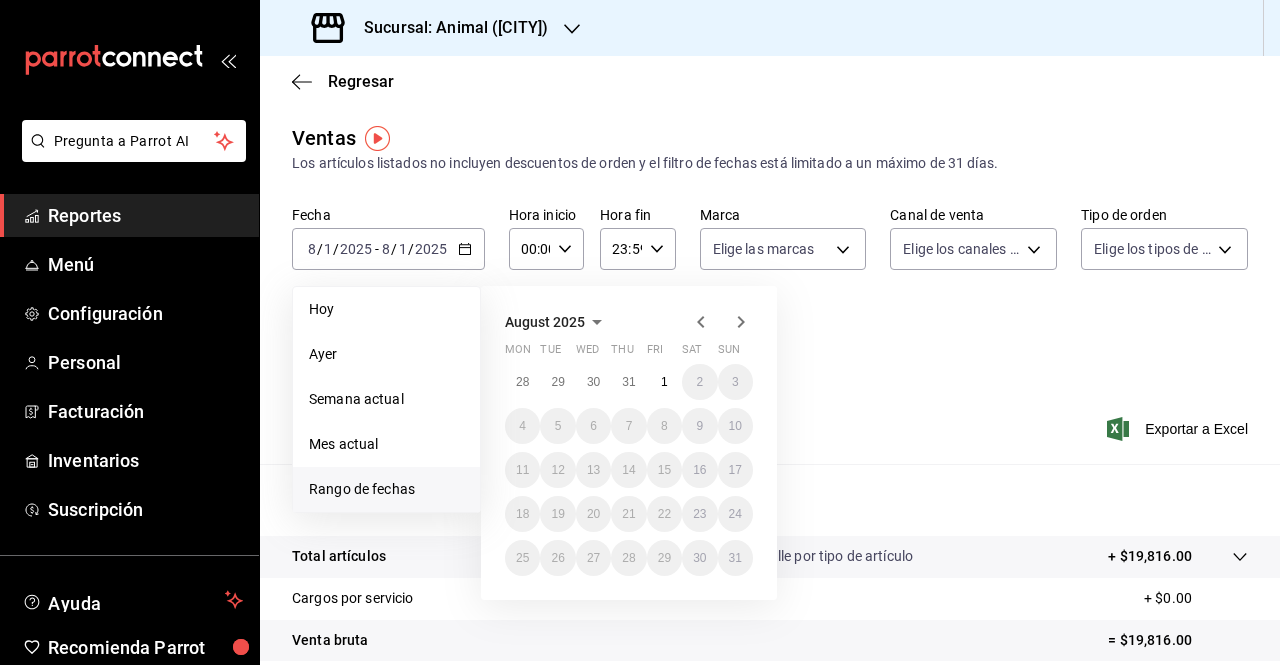 click 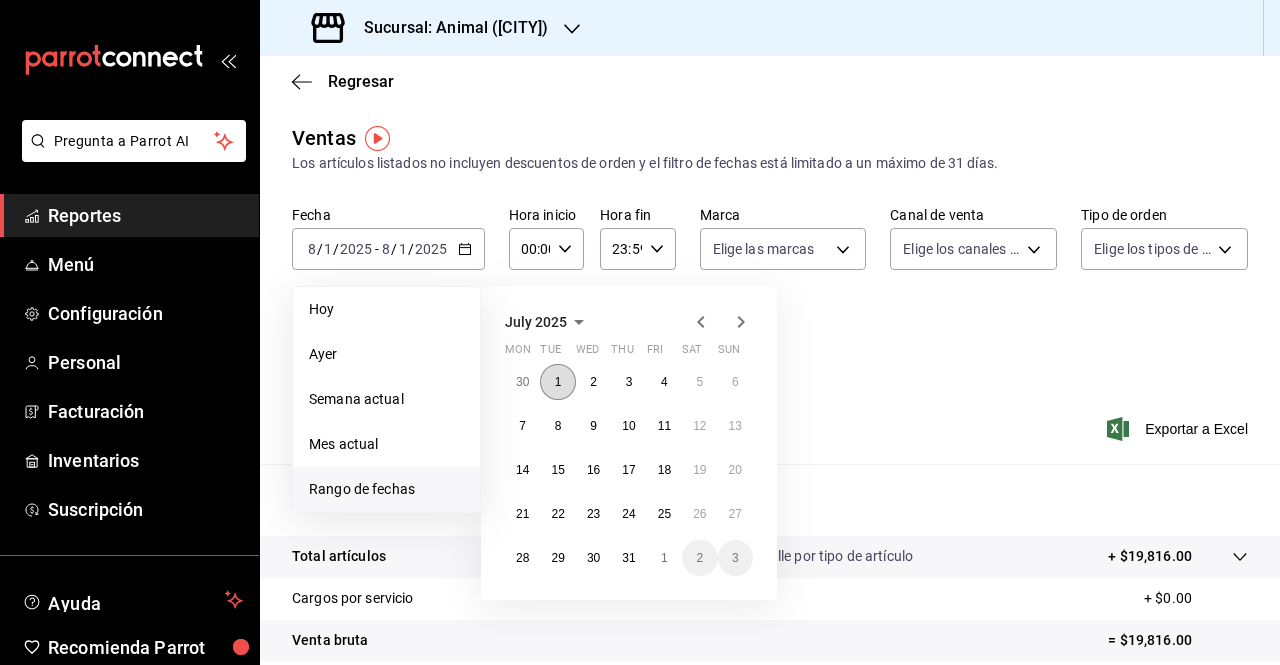 click on "1" at bounding box center (558, 382) 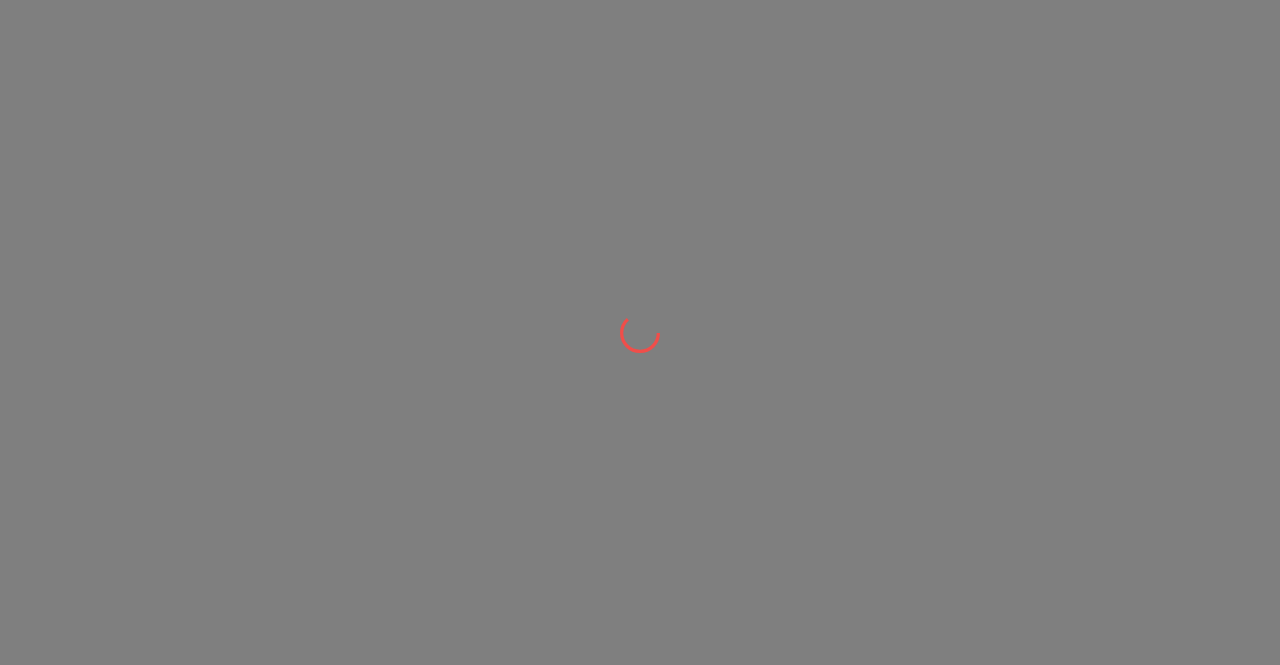 scroll, scrollTop: 0, scrollLeft: 0, axis: both 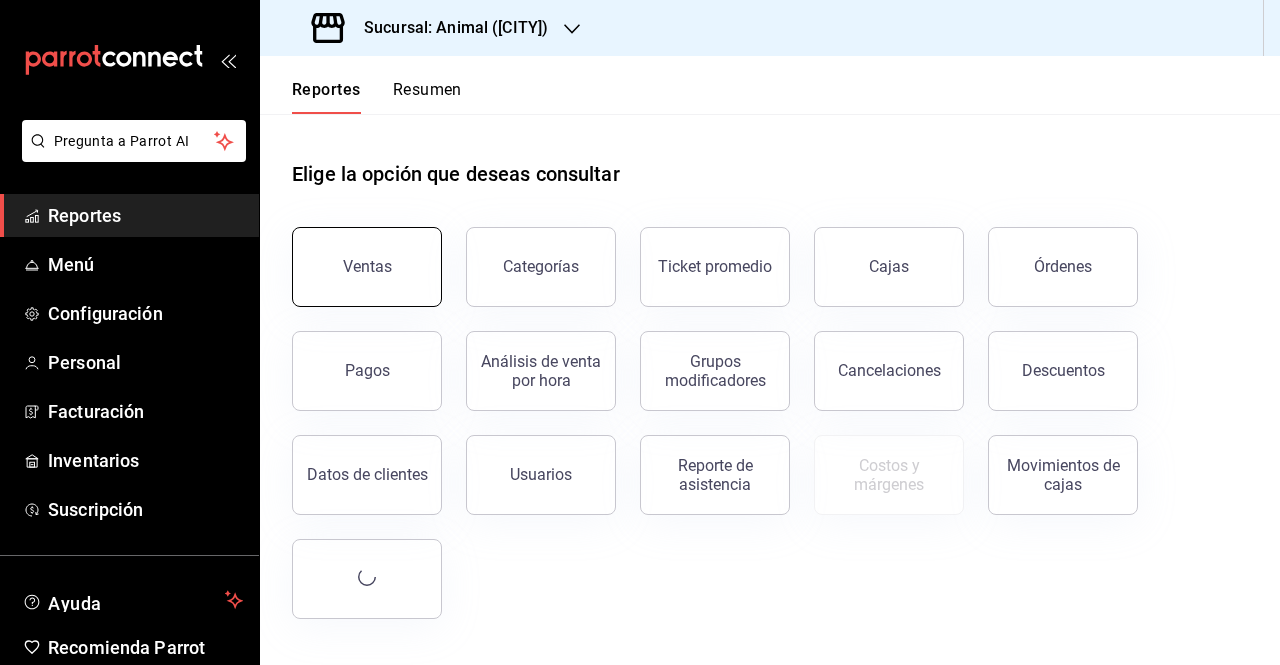 click on "Ventas" at bounding box center [367, 267] 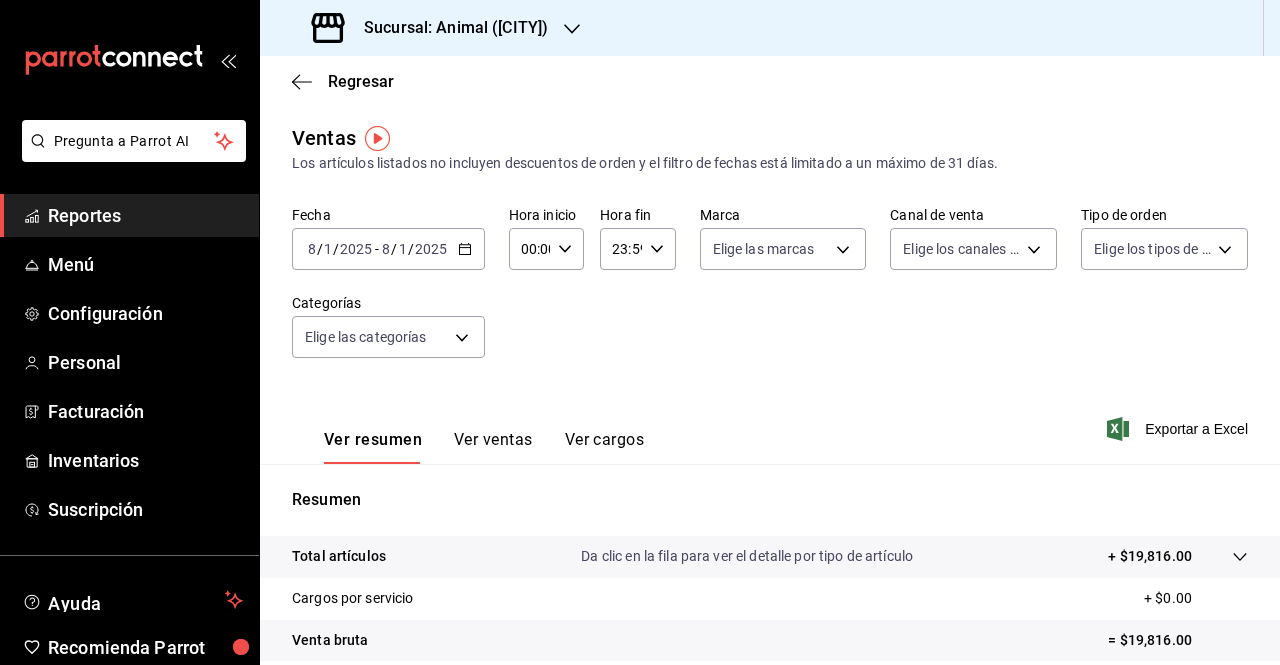 click 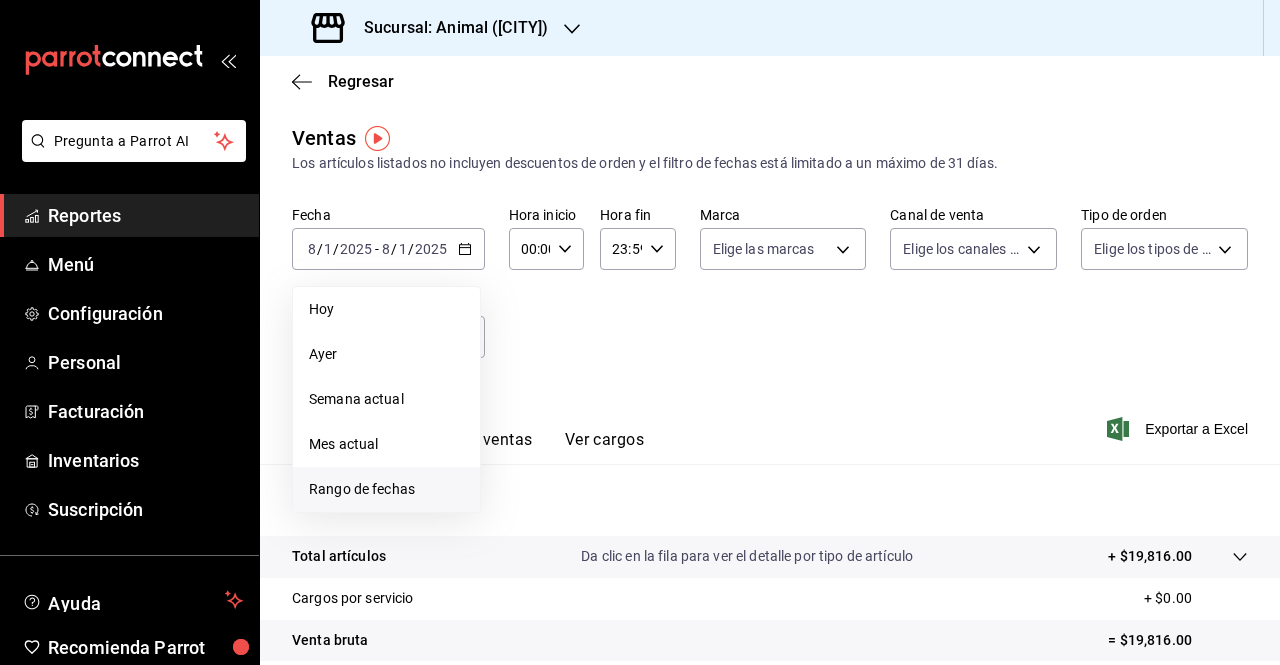 click on "Rango de fechas" at bounding box center [386, 489] 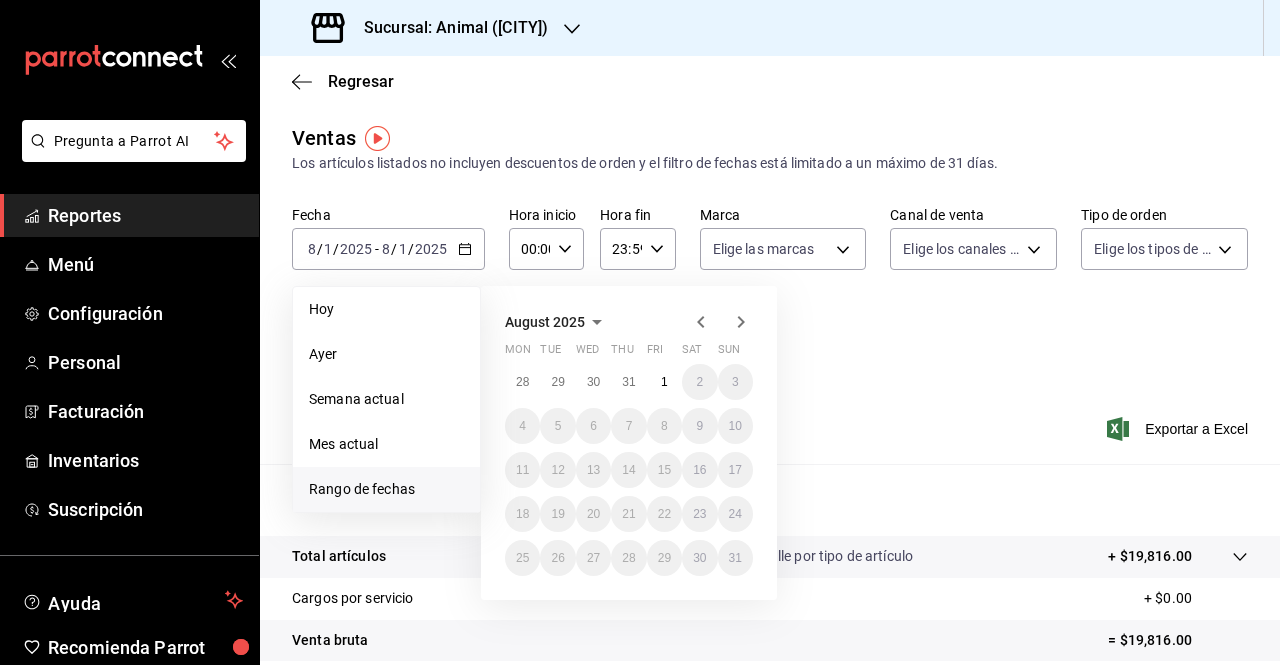 click 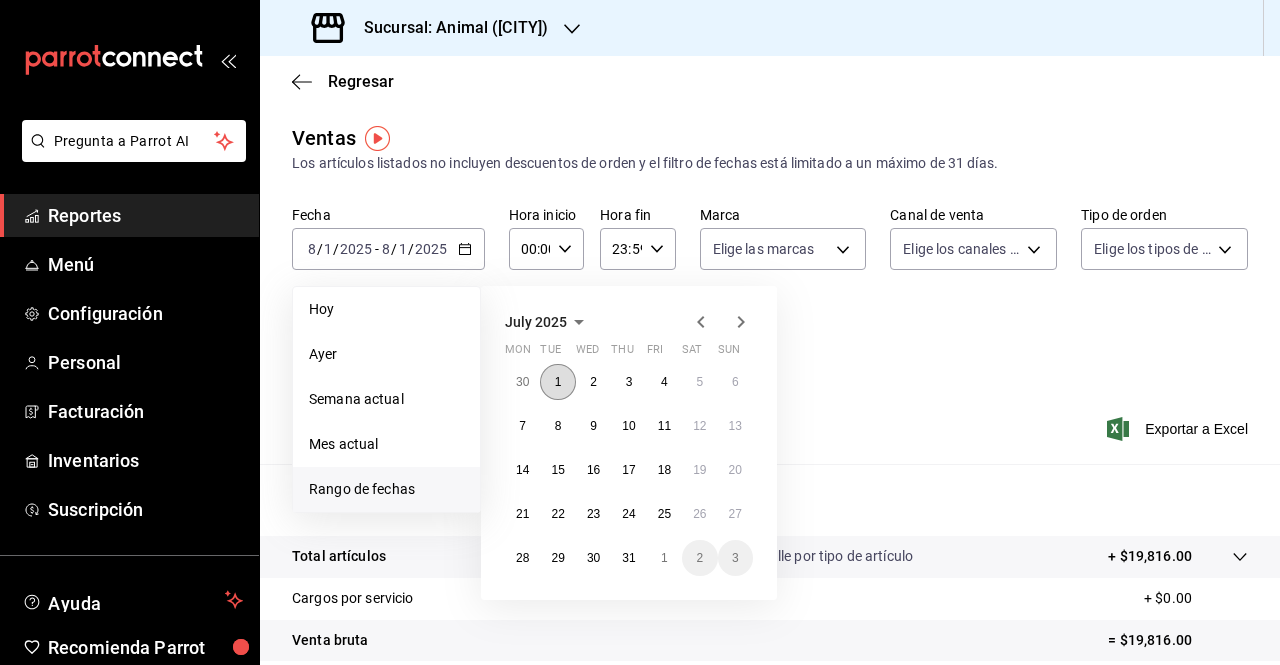 click on "1" at bounding box center [557, 382] 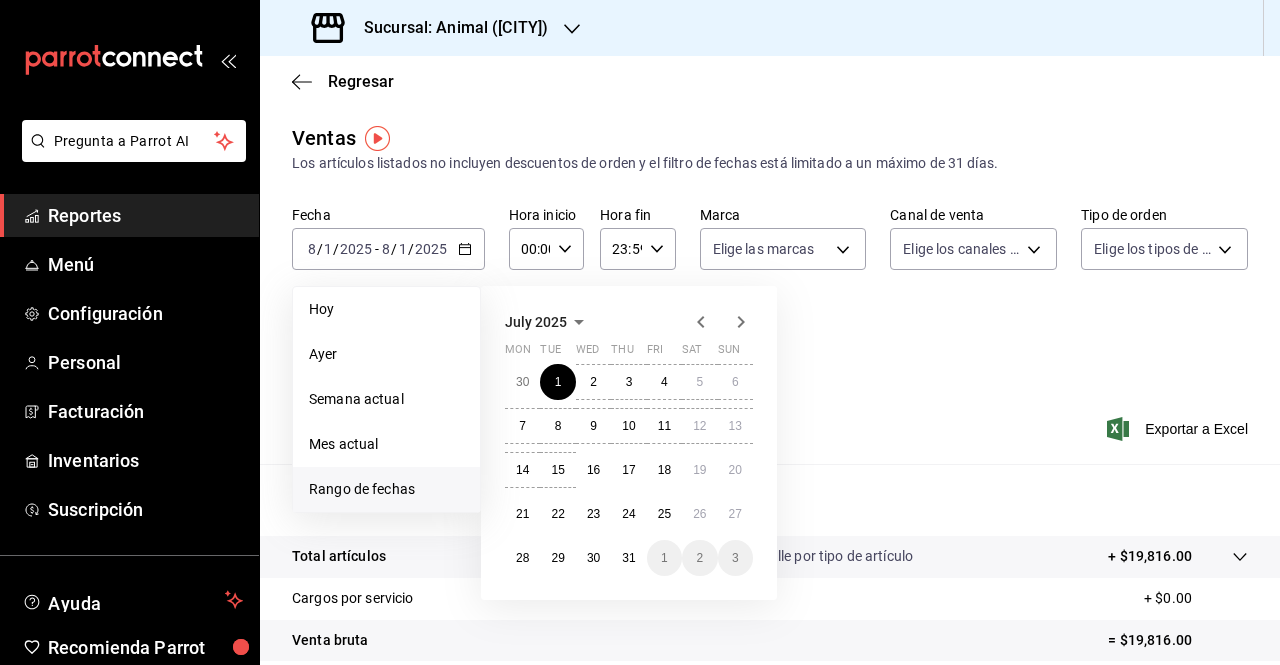 click on "30 1 2 3 4 5 6 7 8 9 10 11 12 13 14 15 16 17 18 19 20 21 22 23 24 25 26 27 28 29 30 31 1 2 3" at bounding box center [629, 470] 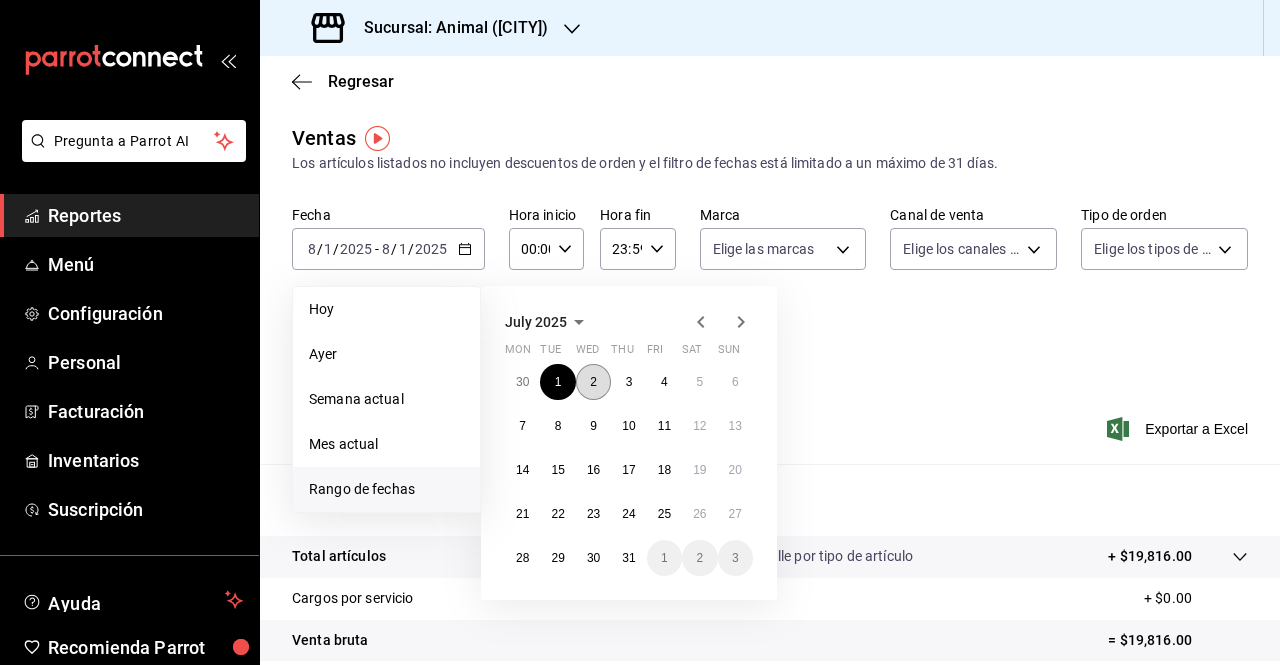 click on "2" at bounding box center [593, 382] 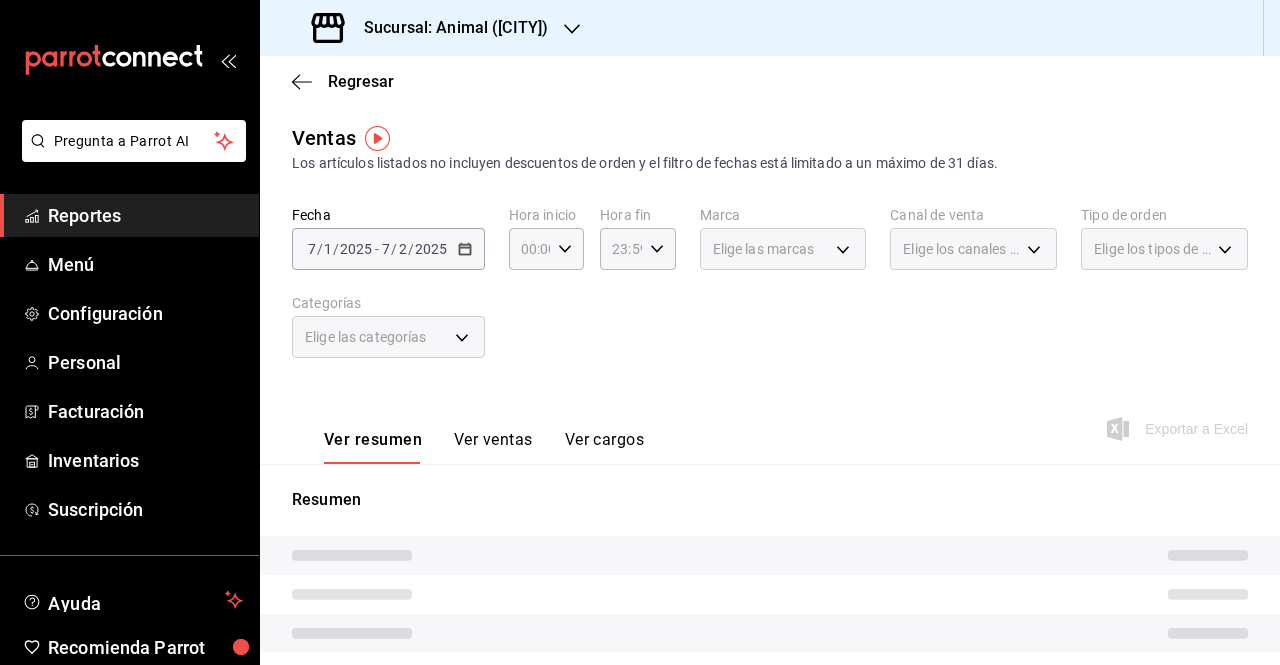 click on "Fecha [DATE] 7 / 1 / [YEAR] - [DATE] 7 / 2 / [YEAR] Hora inicio 00:00 Hora inicio Hora fin 23:59 Hora fin Marca Elige las marcas Canal de venta Elige los canales de venta Tipo de orden Elige los tipos de orden Categorías Elige las categorías" at bounding box center [770, 294] 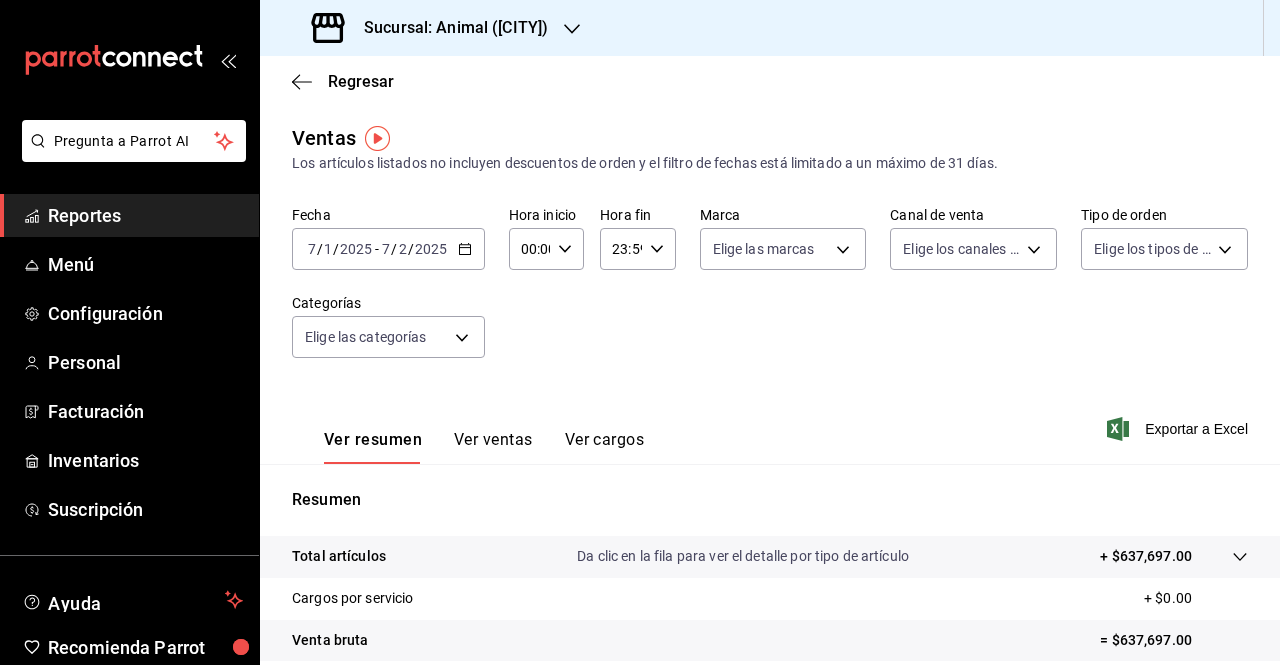 click 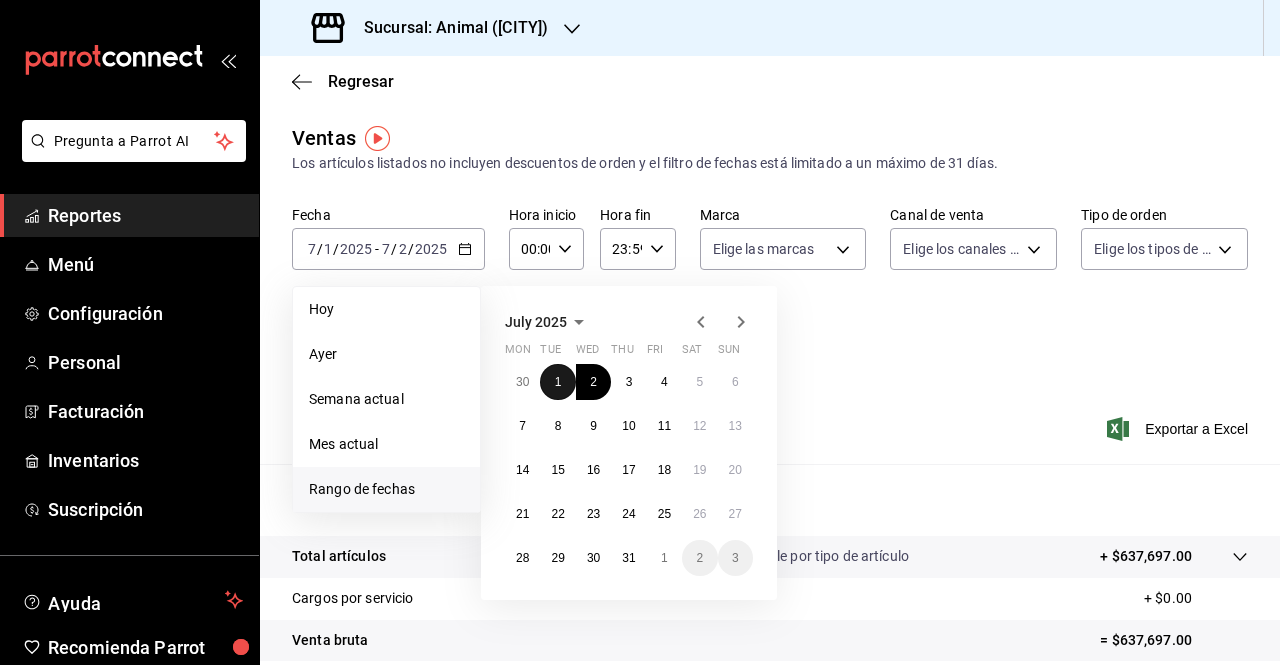 click on "1" at bounding box center [557, 382] 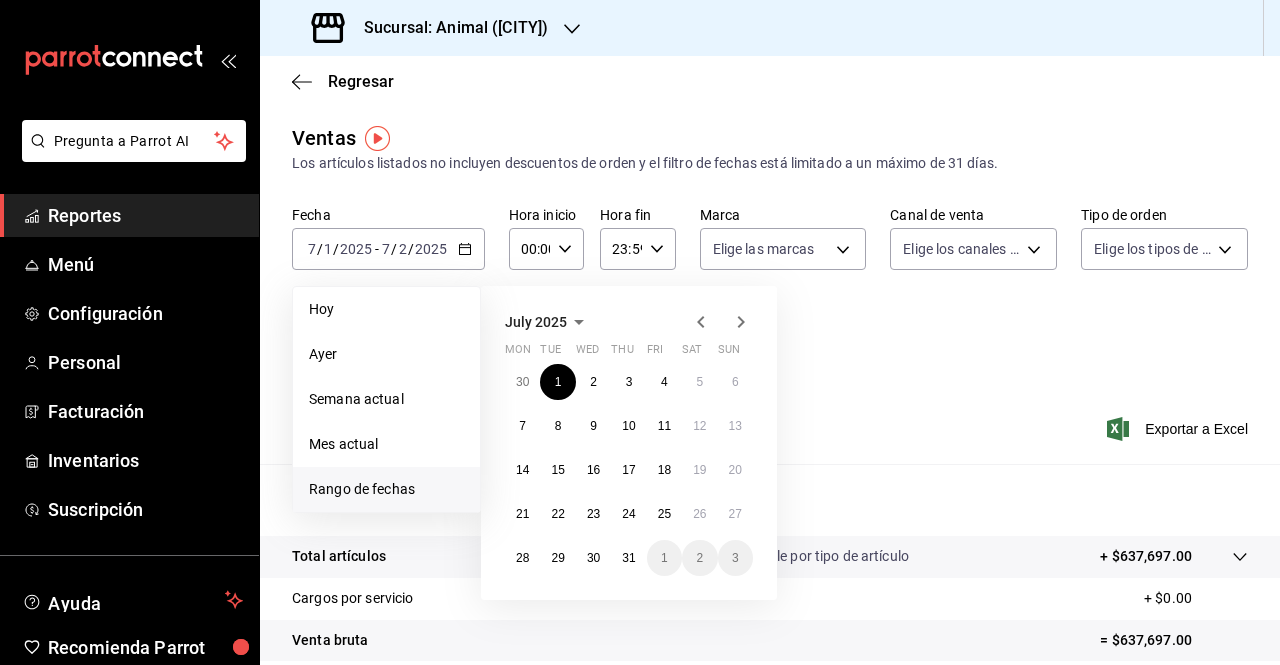click on "[MONTH] [YEAR] Mon Tue Wed Thu Fri Sat Sun 30 1 2 3 4 5 6 7 8 9 10 11 12 13 14 15 16 17 18 19 20 21 22 23 24 25 26 27 28 29 30 31 1 2 3" at bounding box center (656, 435) 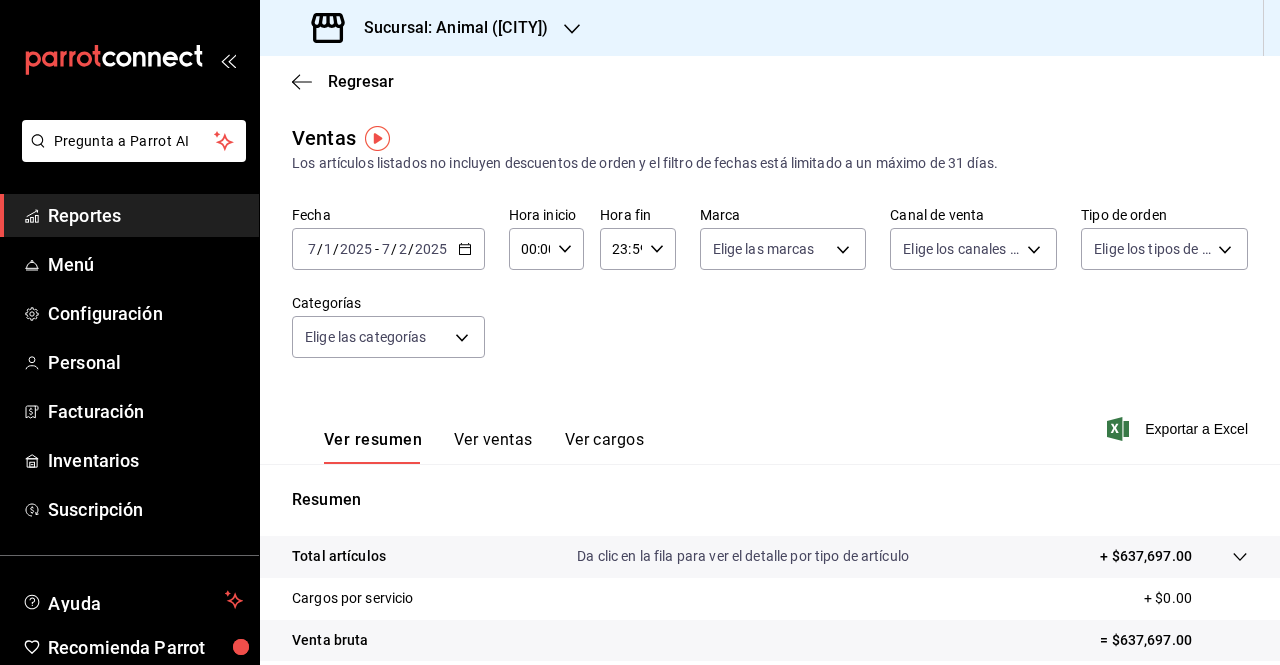 click 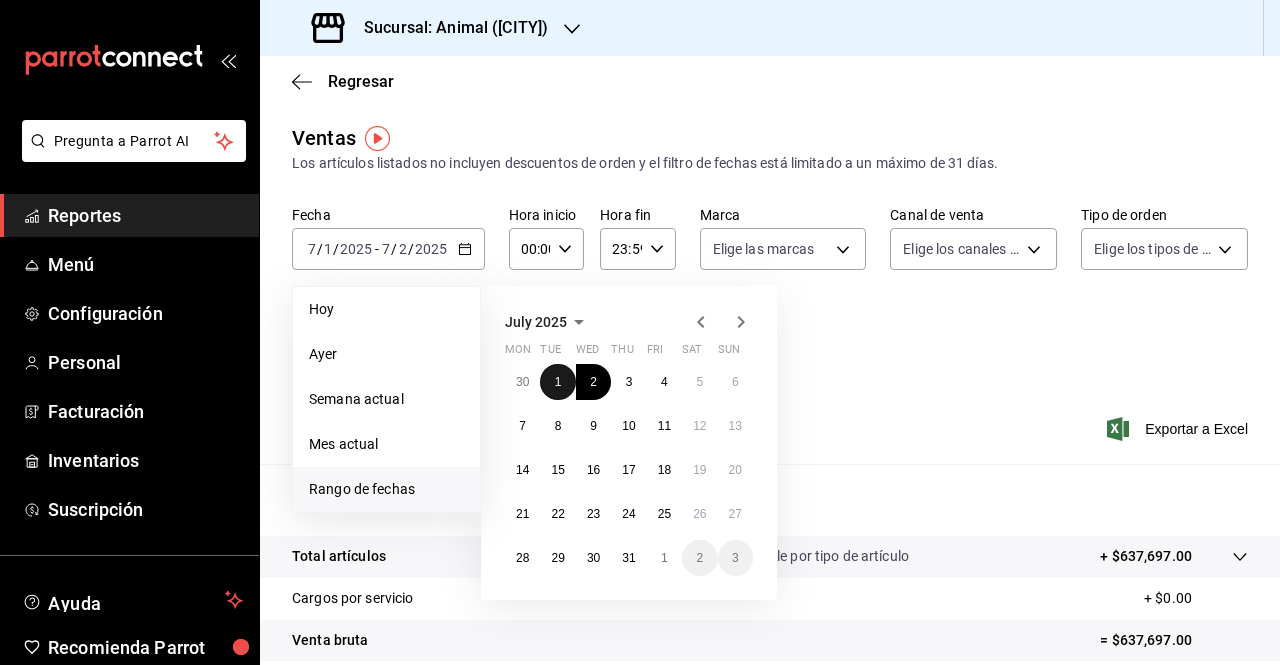 click on "1" at bounding box center (557, 382) 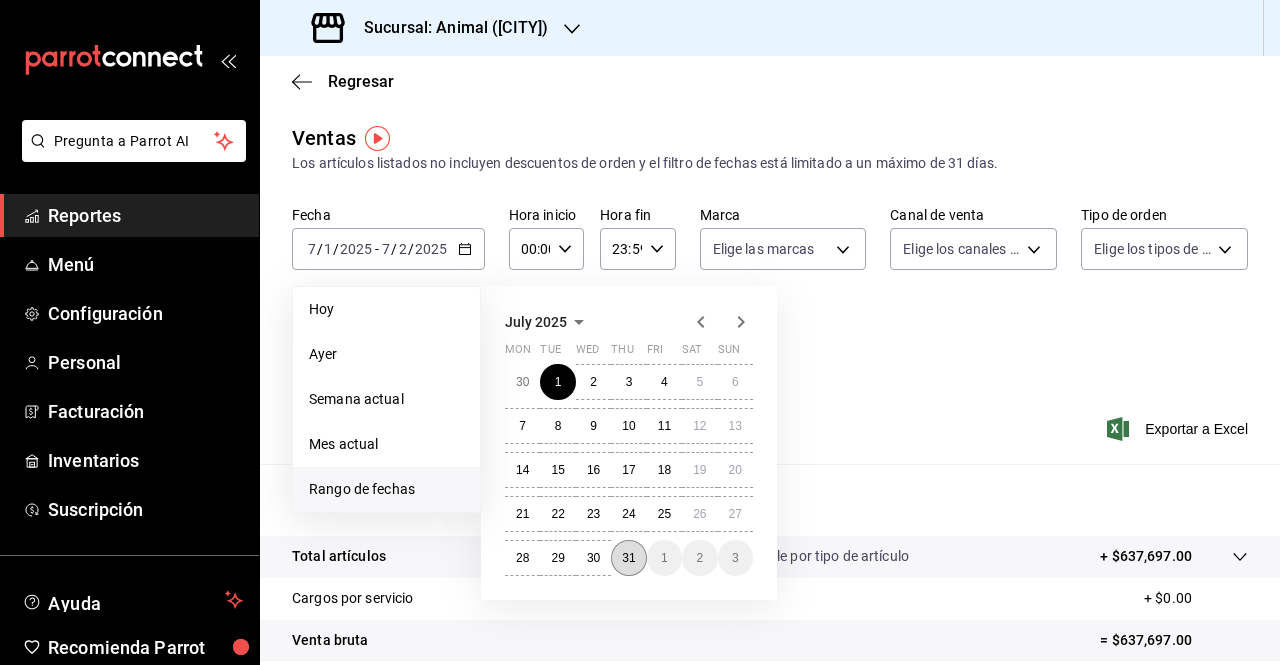 click on "31" at bounding box center [628, 558] 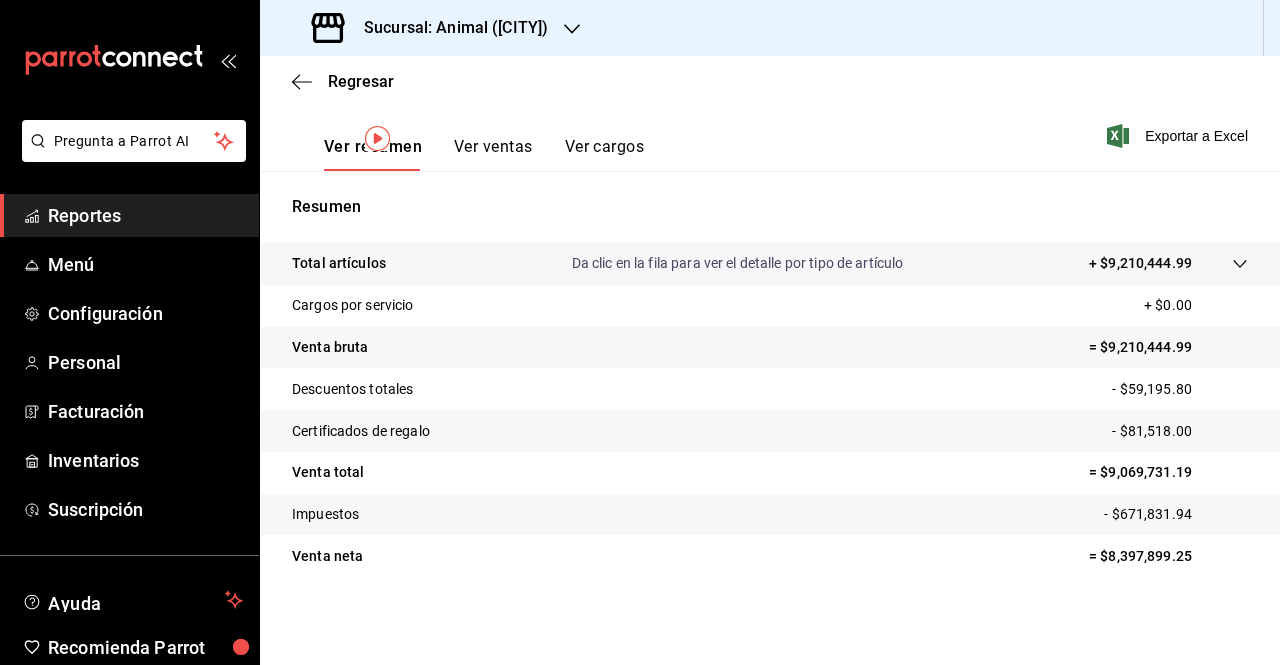 scroll, scrollTop: 0, scrollLeft: 0, axis: both 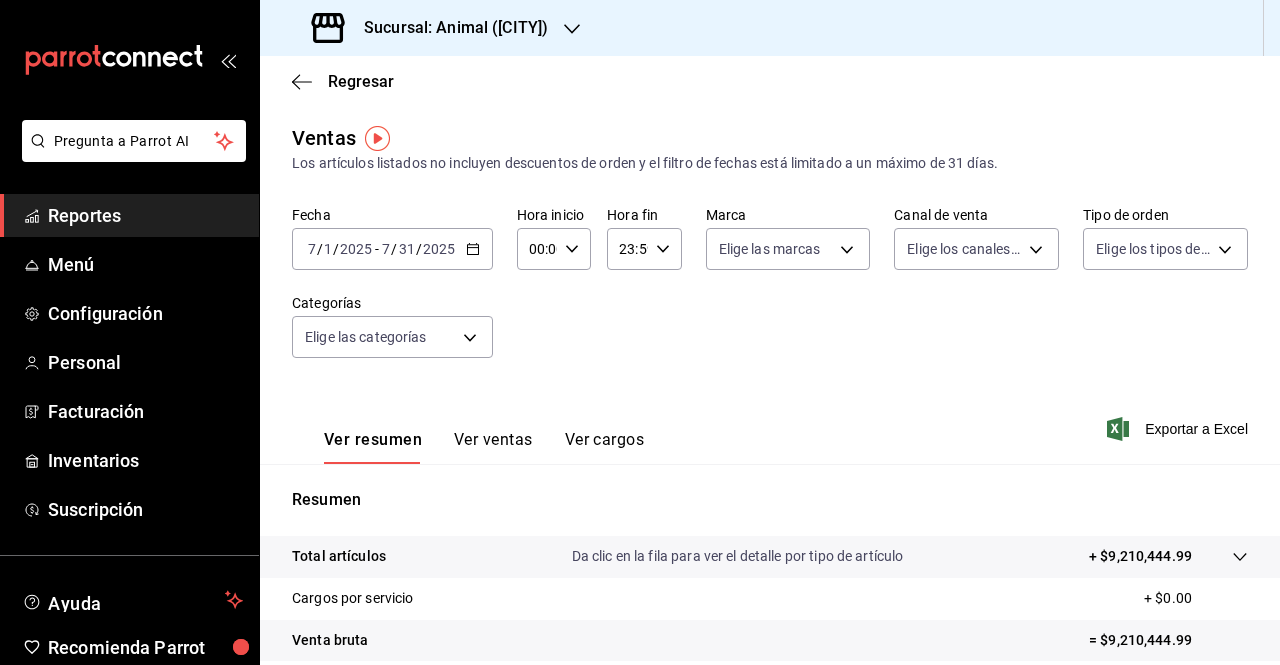 click 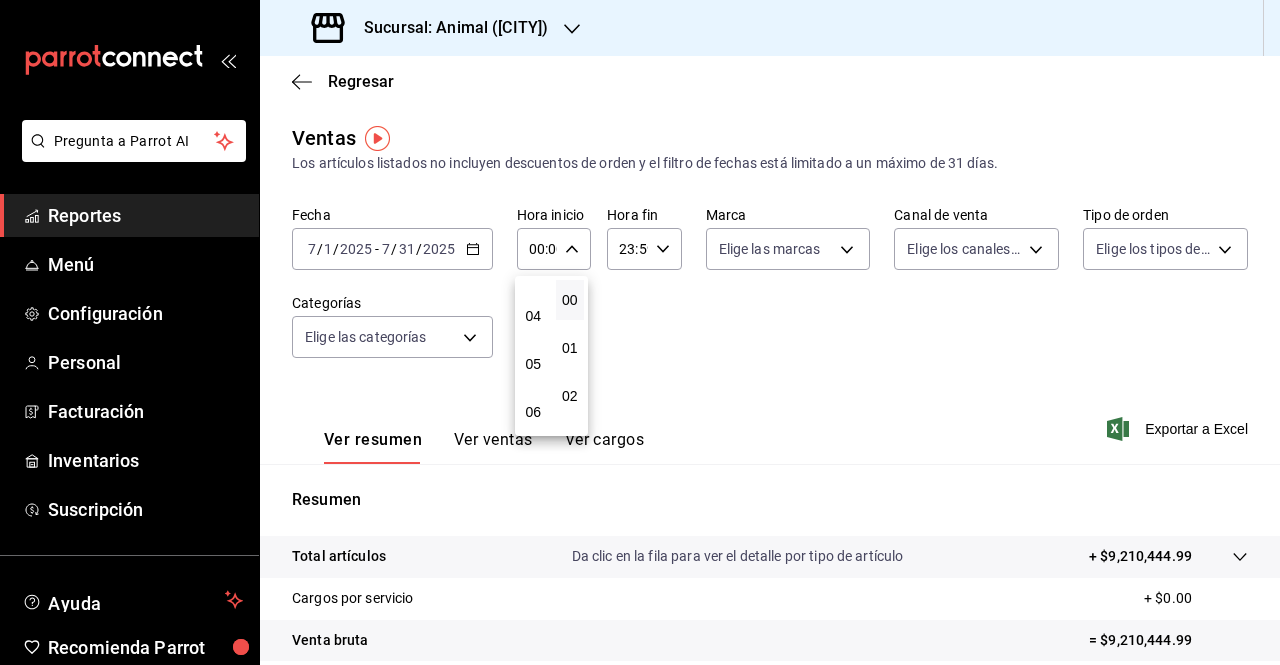 scroll, scrollTop: 178, scrollLeft: 0, axis: vertical 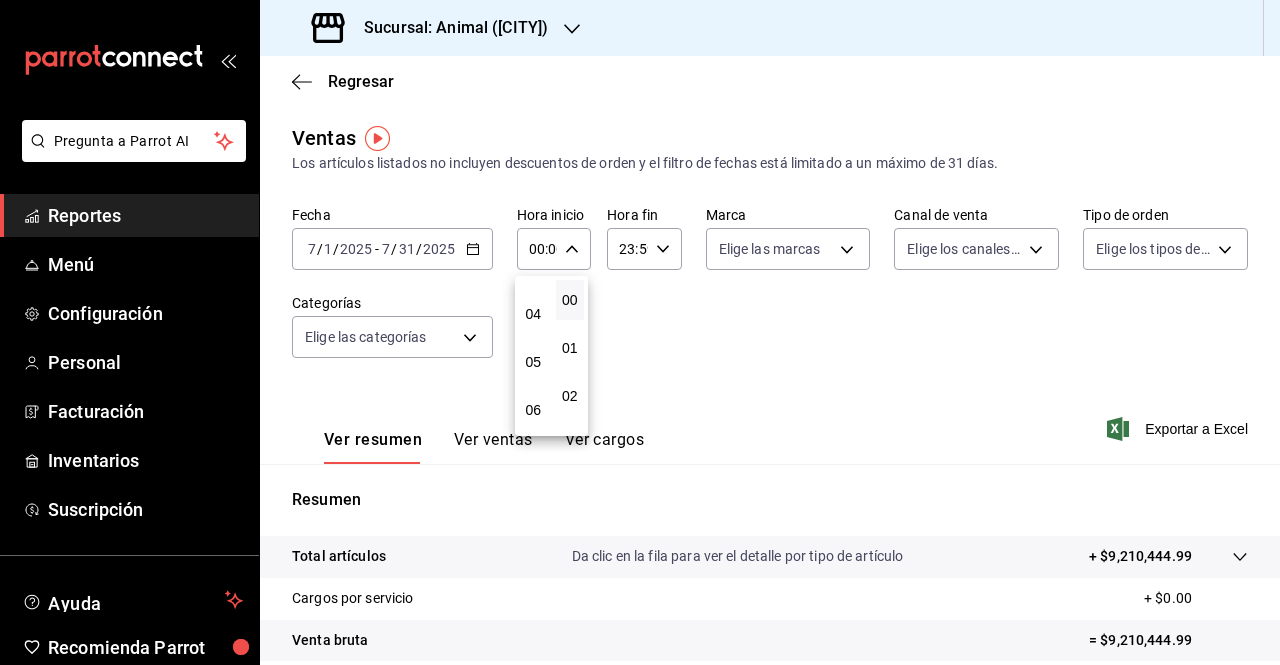 click on "05" at bounding box center (533, 362) 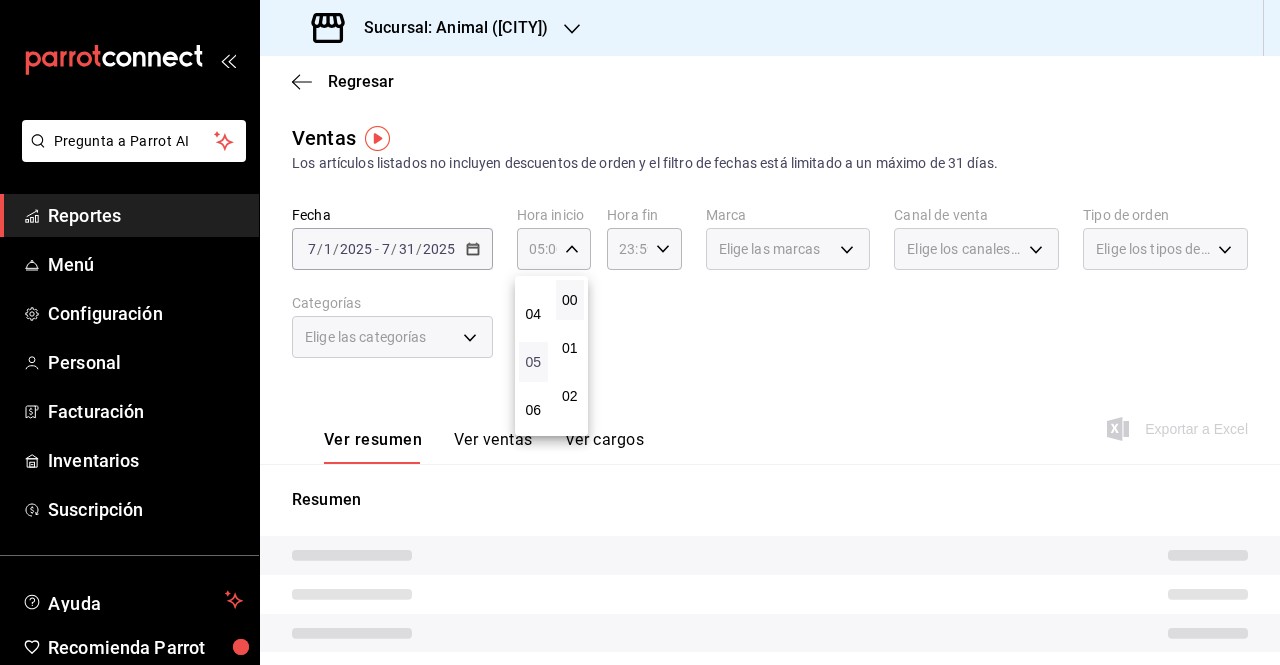click on "05" at bounding box center [533, 362] 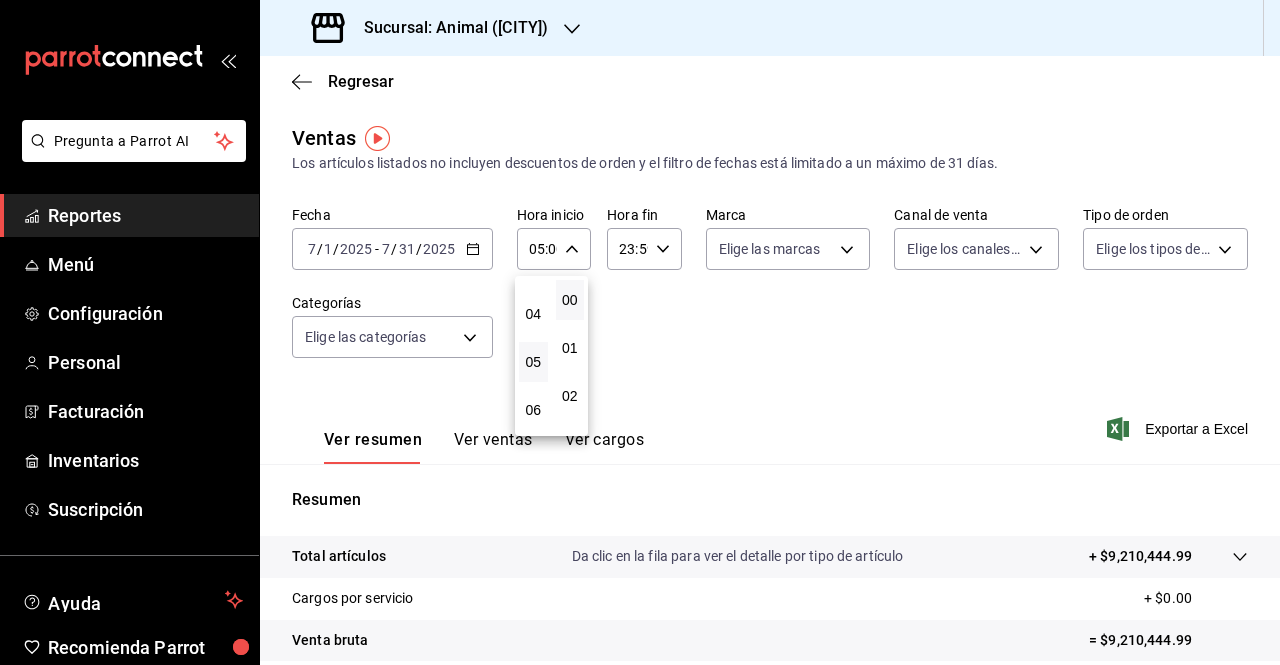 click at bounding box center (640, 332) 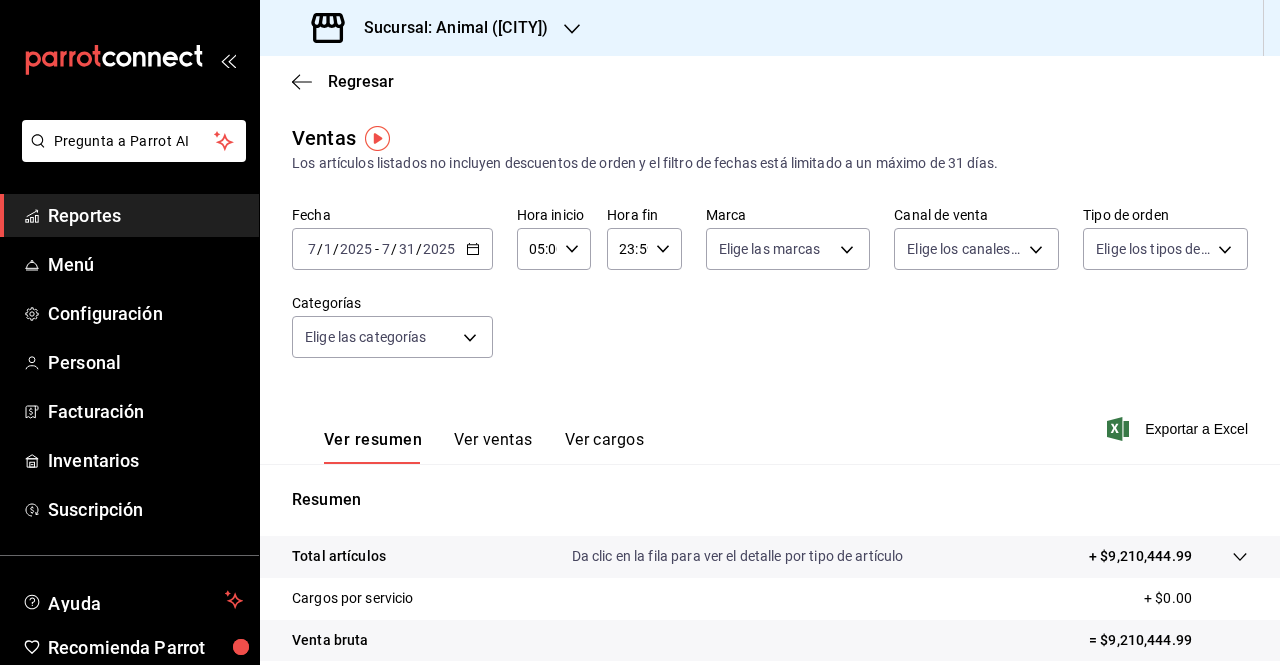 click 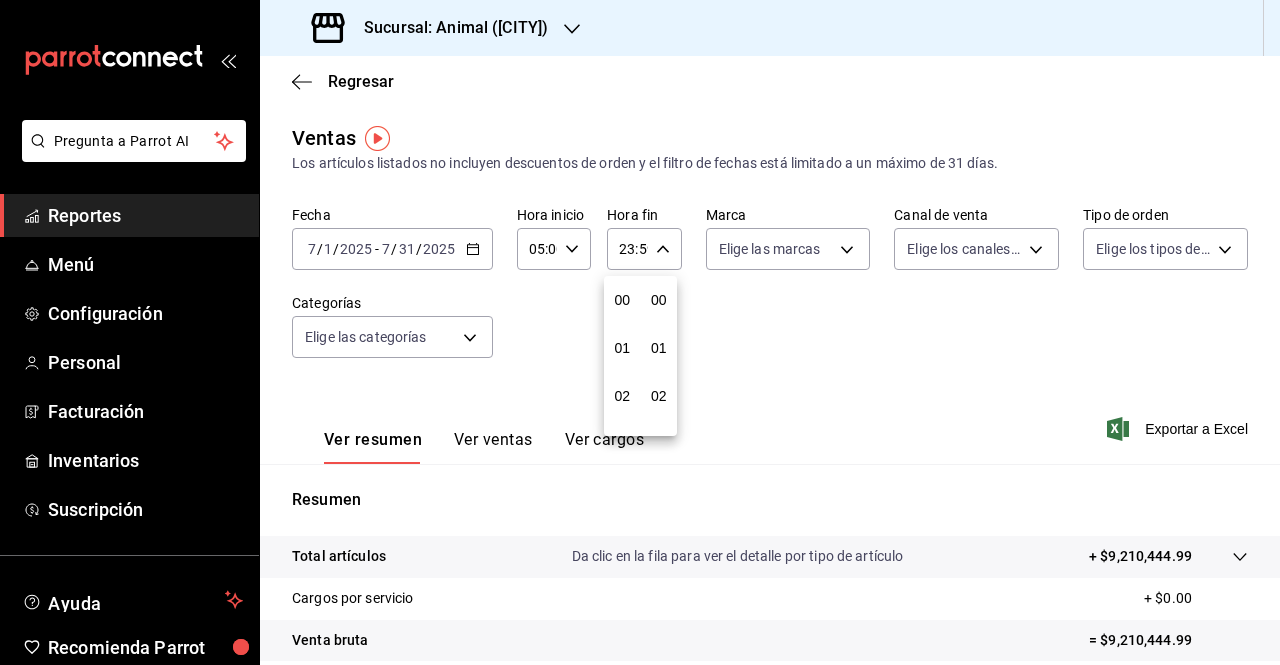 scroll, scrollTop: 992, scrollLeft: 0, axis: vertical 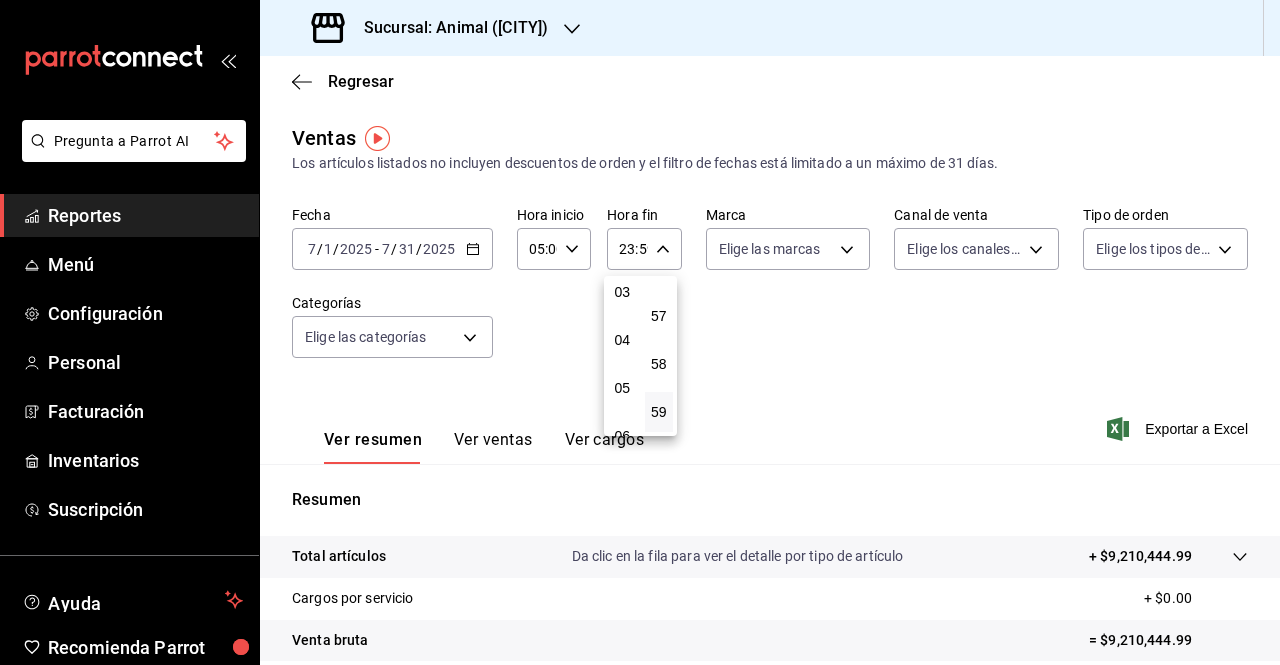 click on "04" at bounding box center (622, 340) 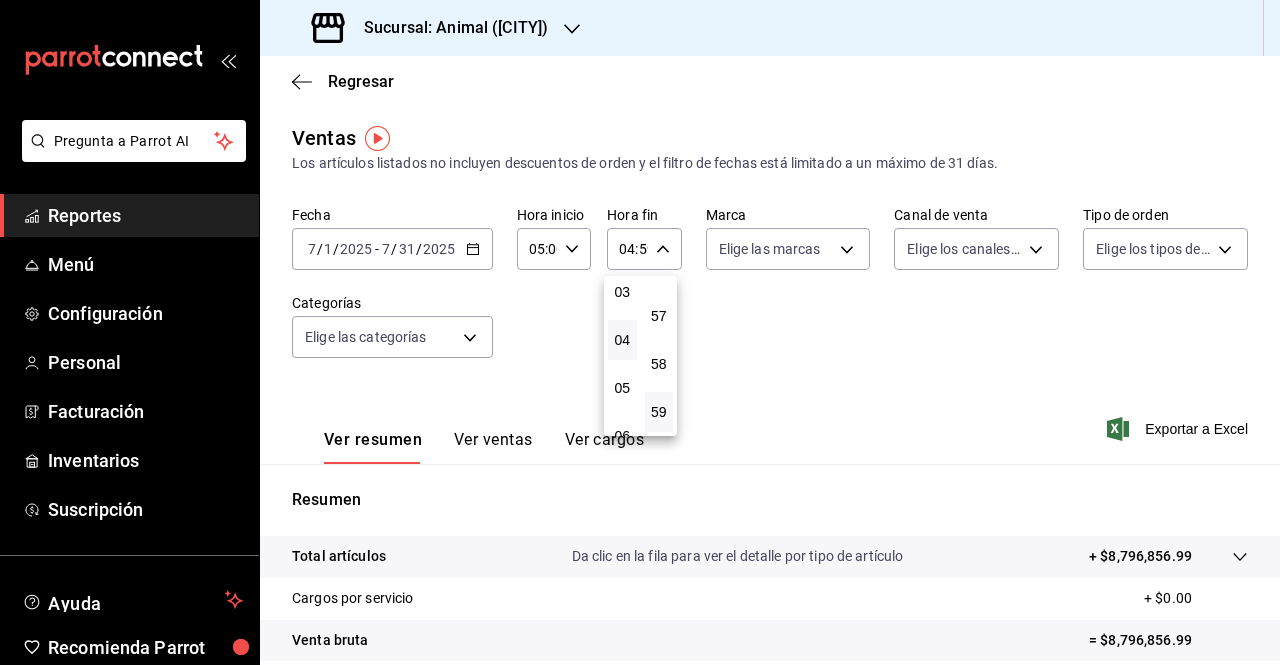 click at bounding box center [640, 332] 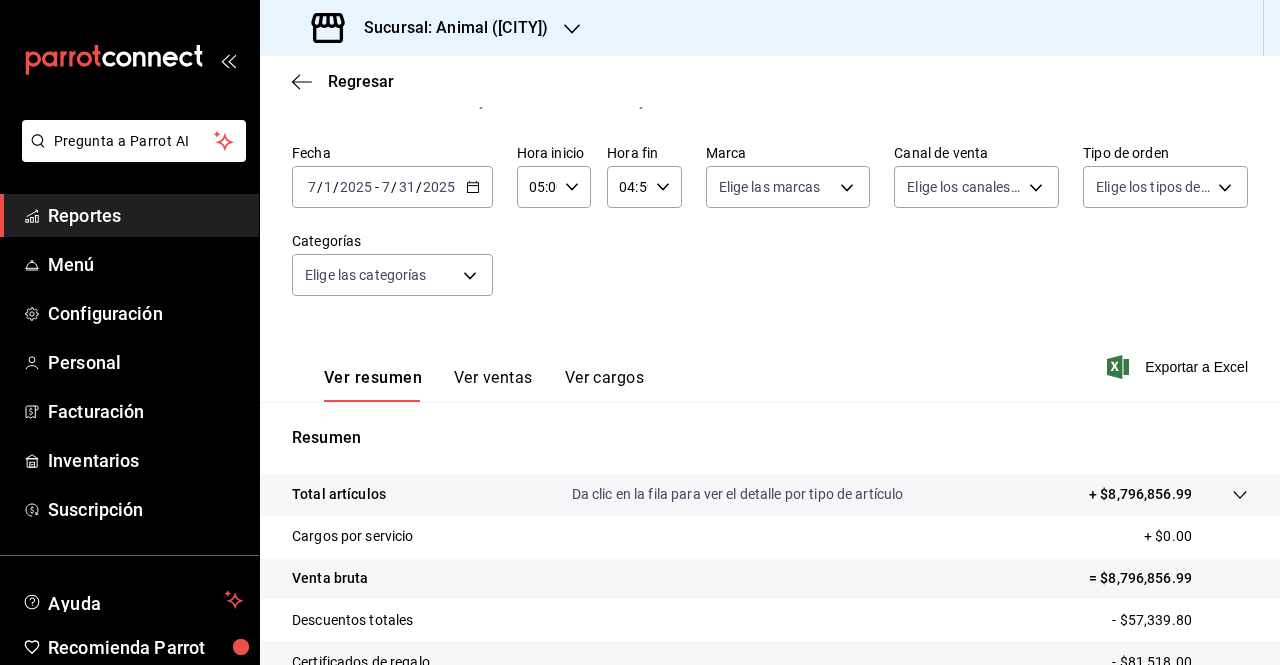 scroll, scrollTop: 293, scrollLeft: 0, axis: vertical 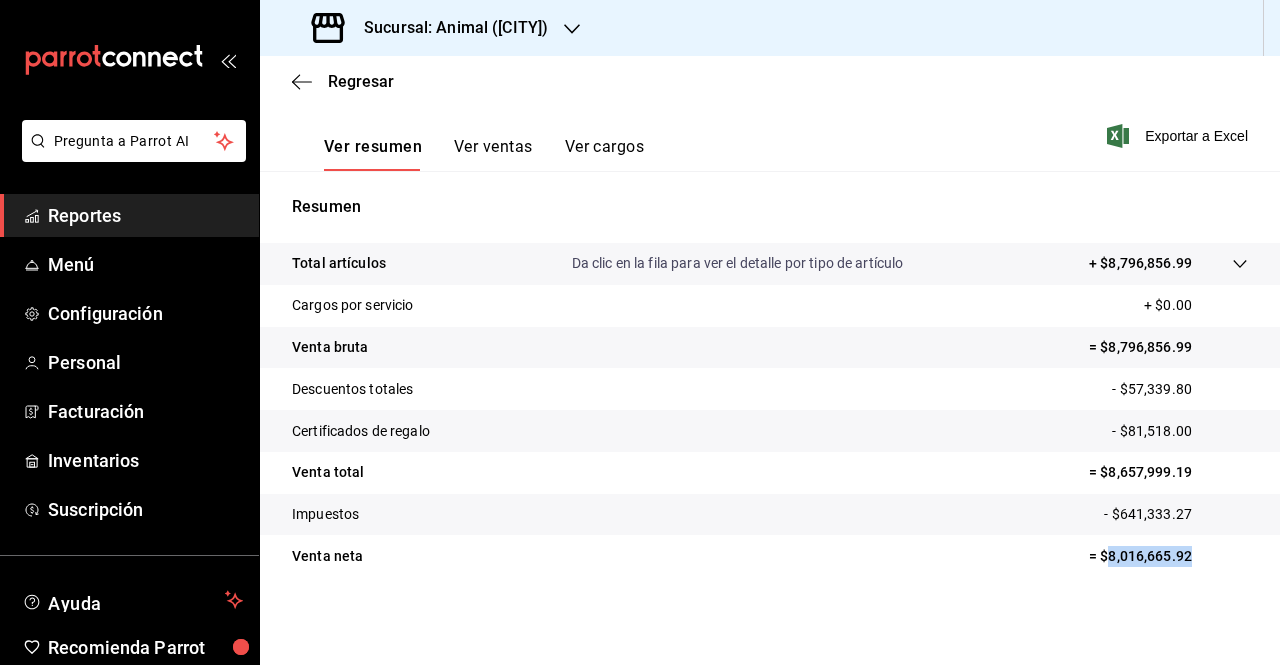 drag, startPoint x: 1092, startPoint y: 554, endPoint x: 1177, endPoint y: 559, distance: 85.146935 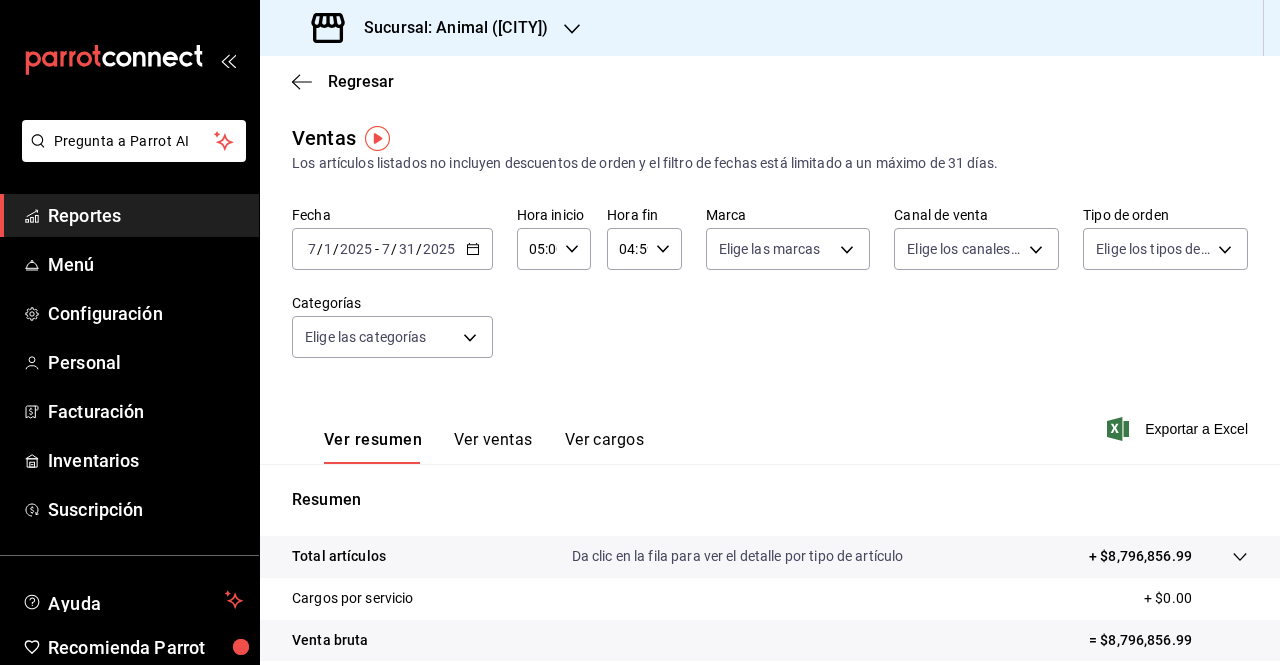 click on "2025-07-01 7 / 1 / 2025 - 2025-07-31 7 / 31 / 2025" at bounding box center (392, 249) 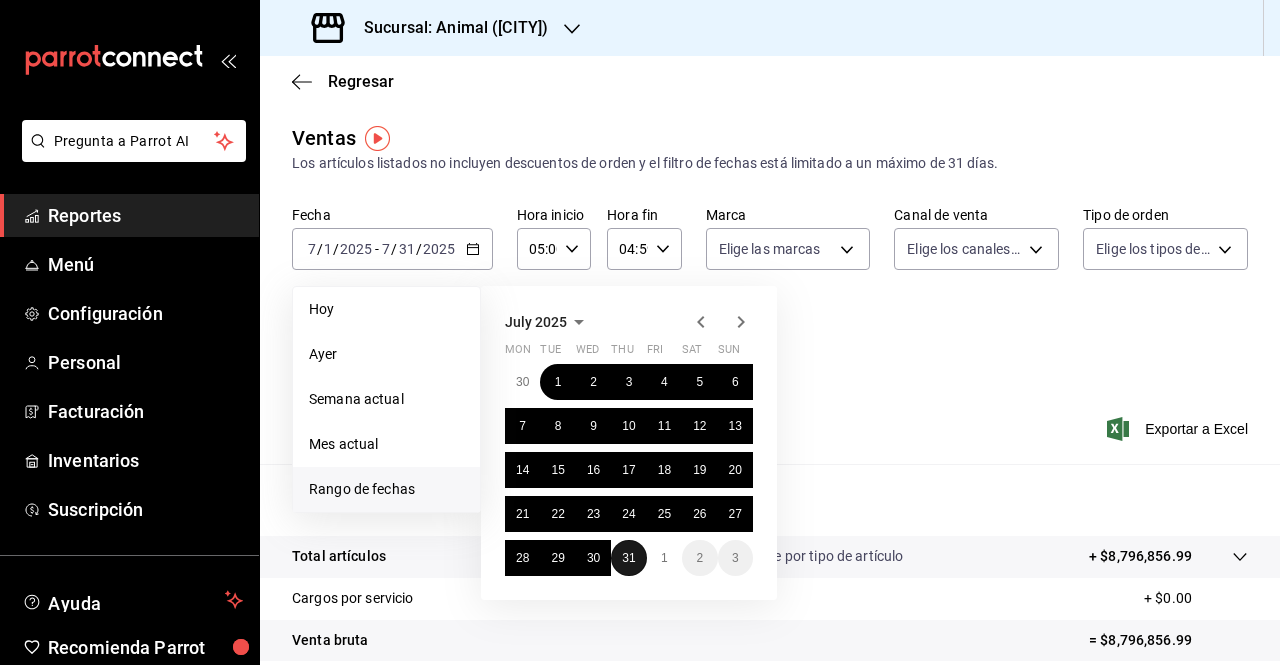 click on "31" at bounding box center (628, 558) 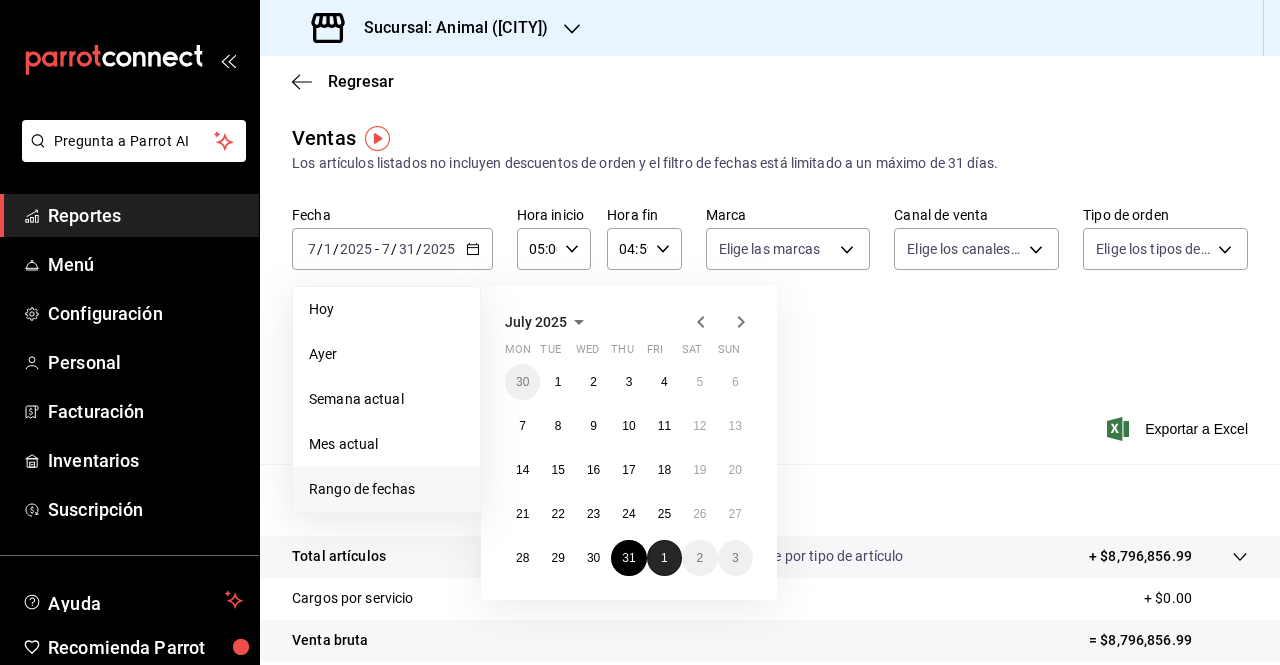 click on "1" at bounding box center (664, 558) 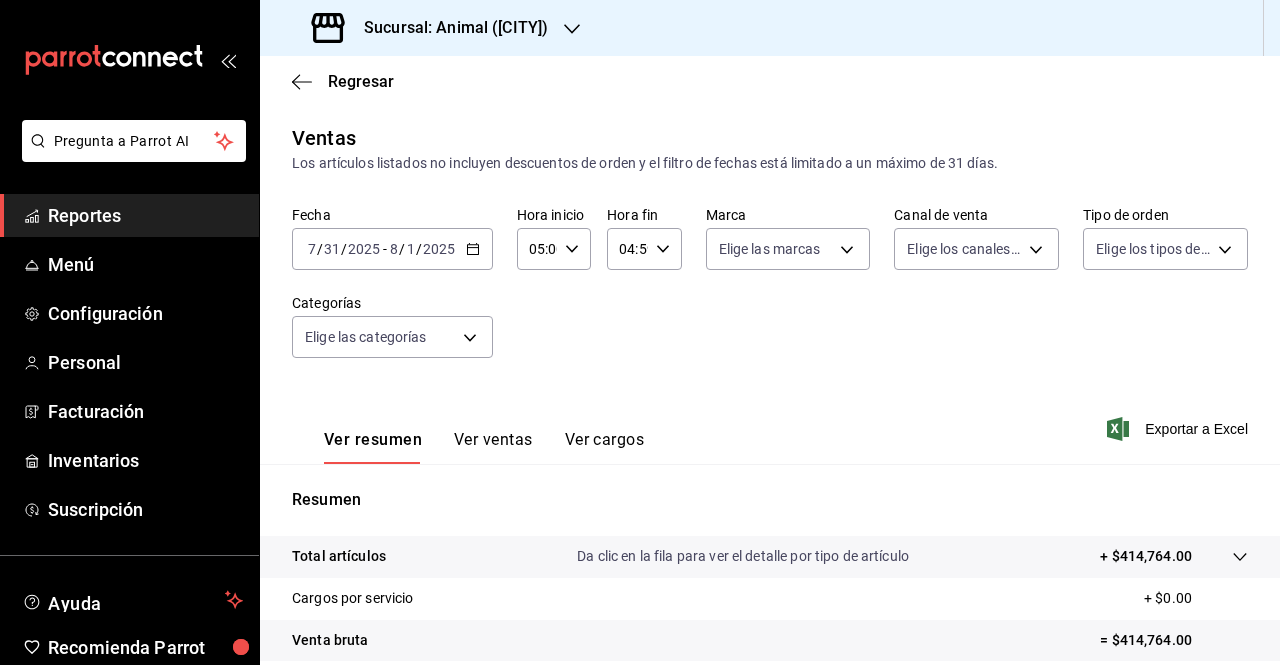 scroll, scrollTop: 293, scrollLeft: 0, axis: vertical 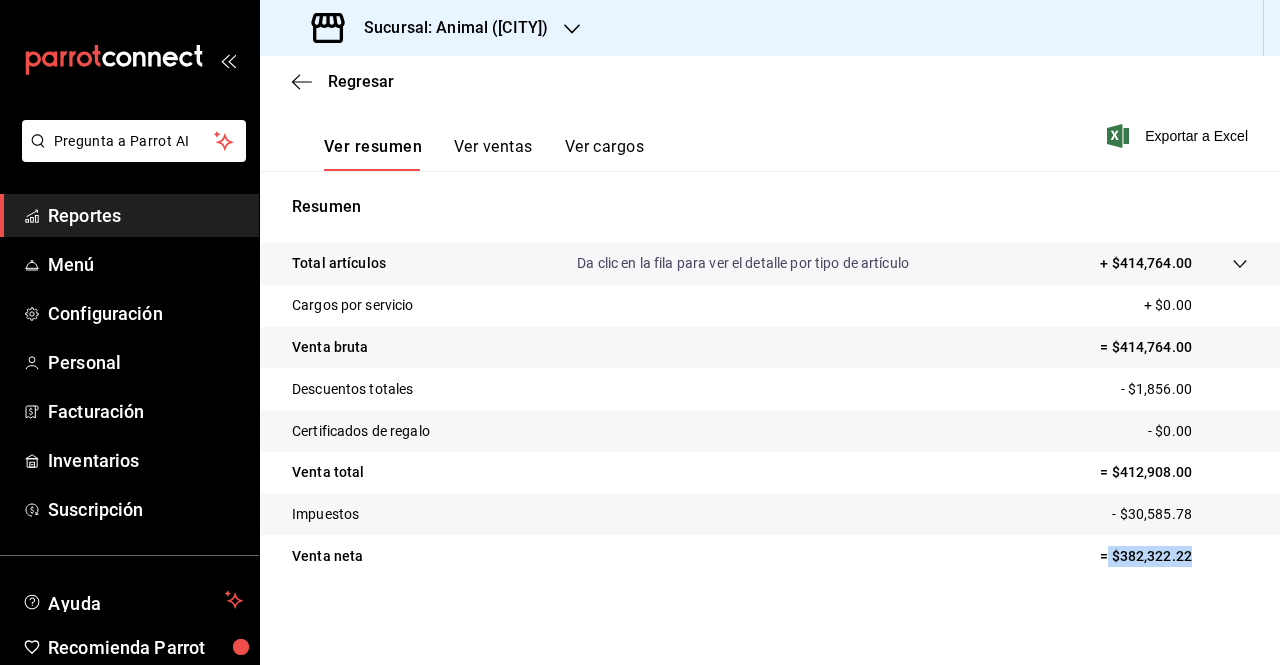 drag, startPoint x: 1093, startPoint y: 553, endPoint x: 1177, endPoint y: 553, distance: 84 